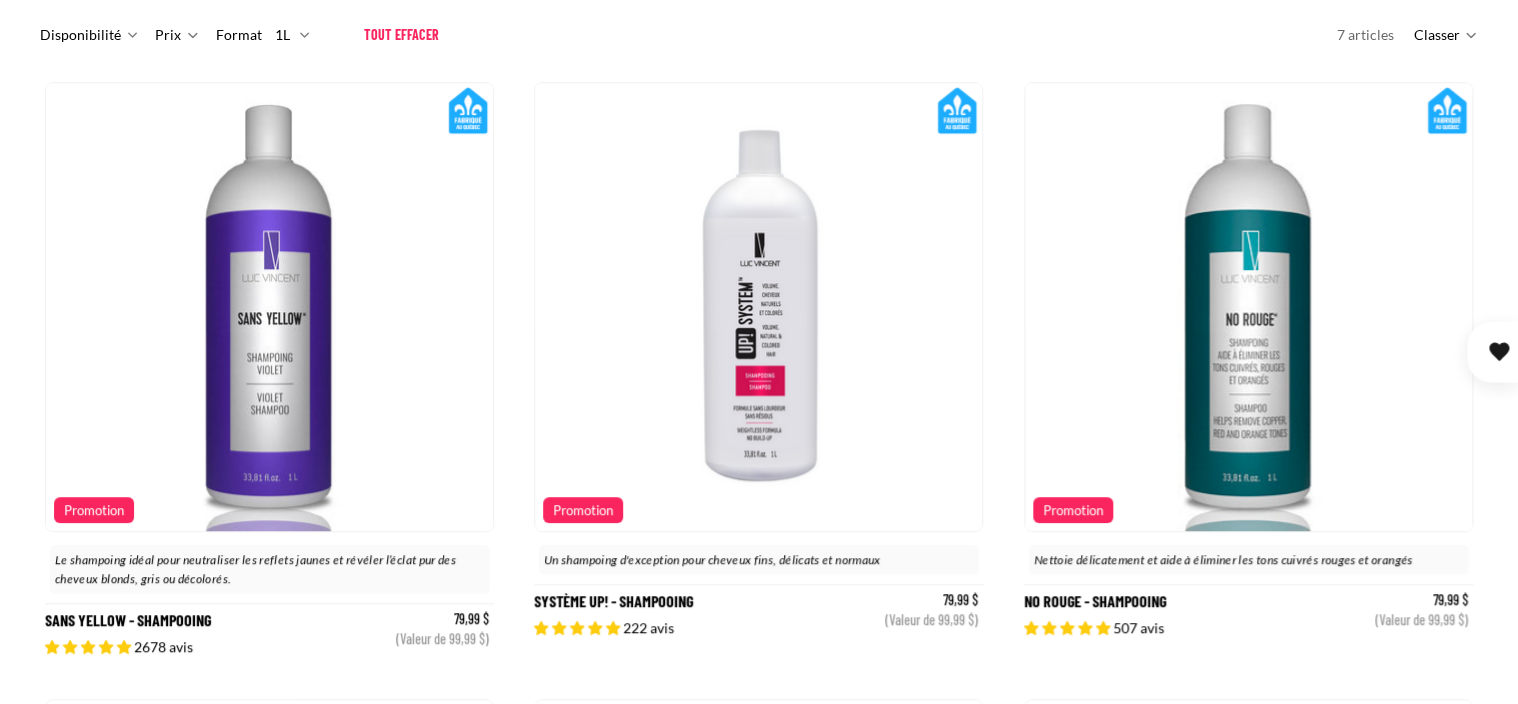 scroll, scrollTop: 250, scrollLeft: 0, axis: vertical 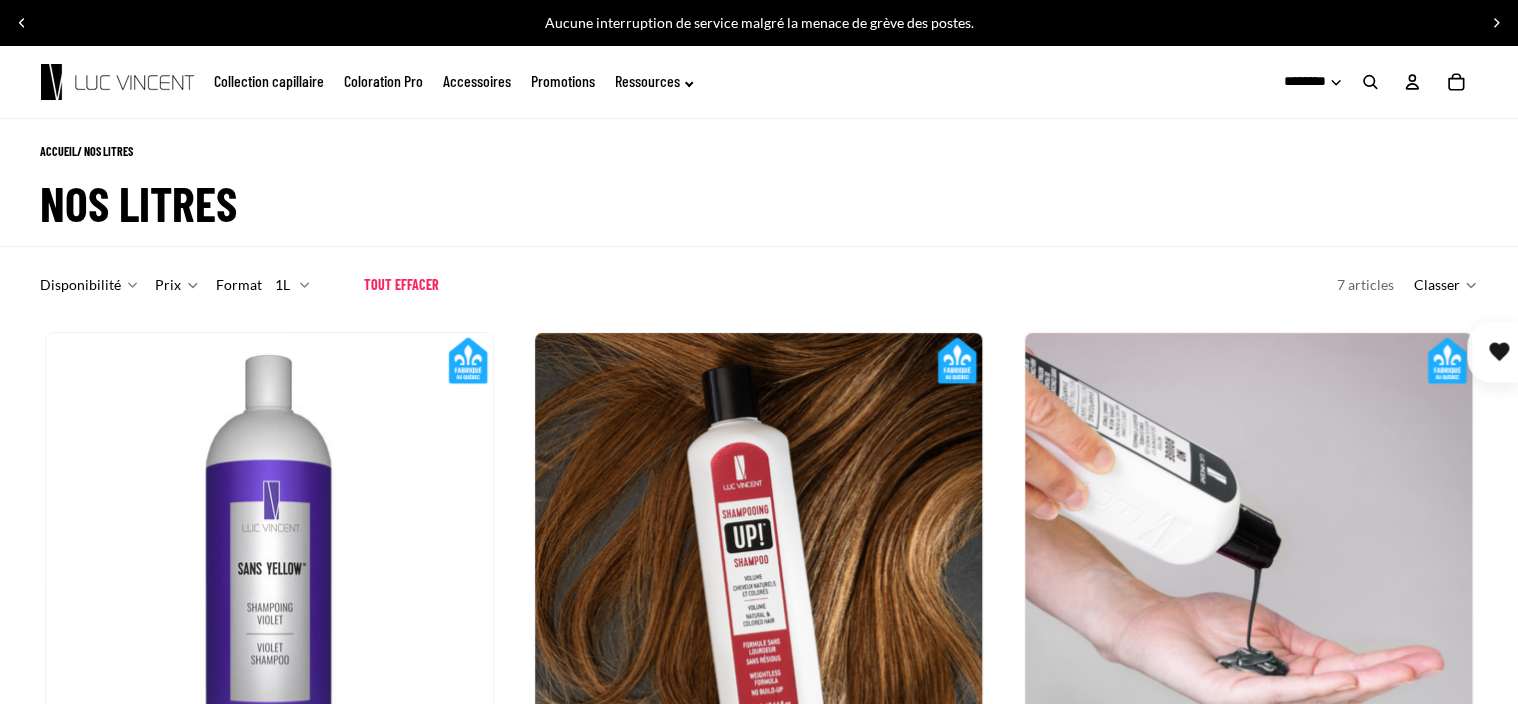 drag, startPoint x: 0, startPoint y: 0, endPoint x: 1464, endPoint y: 403, distance: 1518.4548 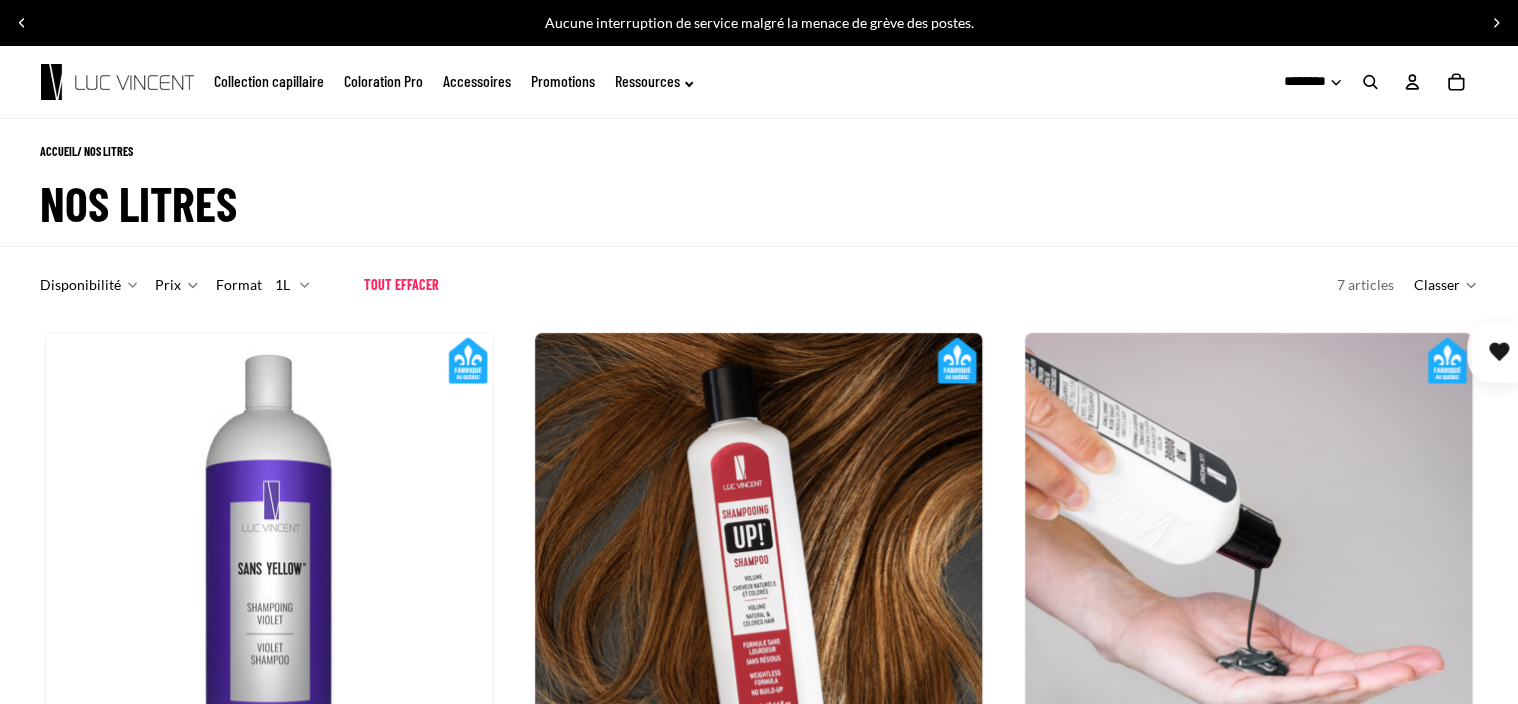 scroll, scrollTop: 1359, scrollLeft: 0, axis: vertical 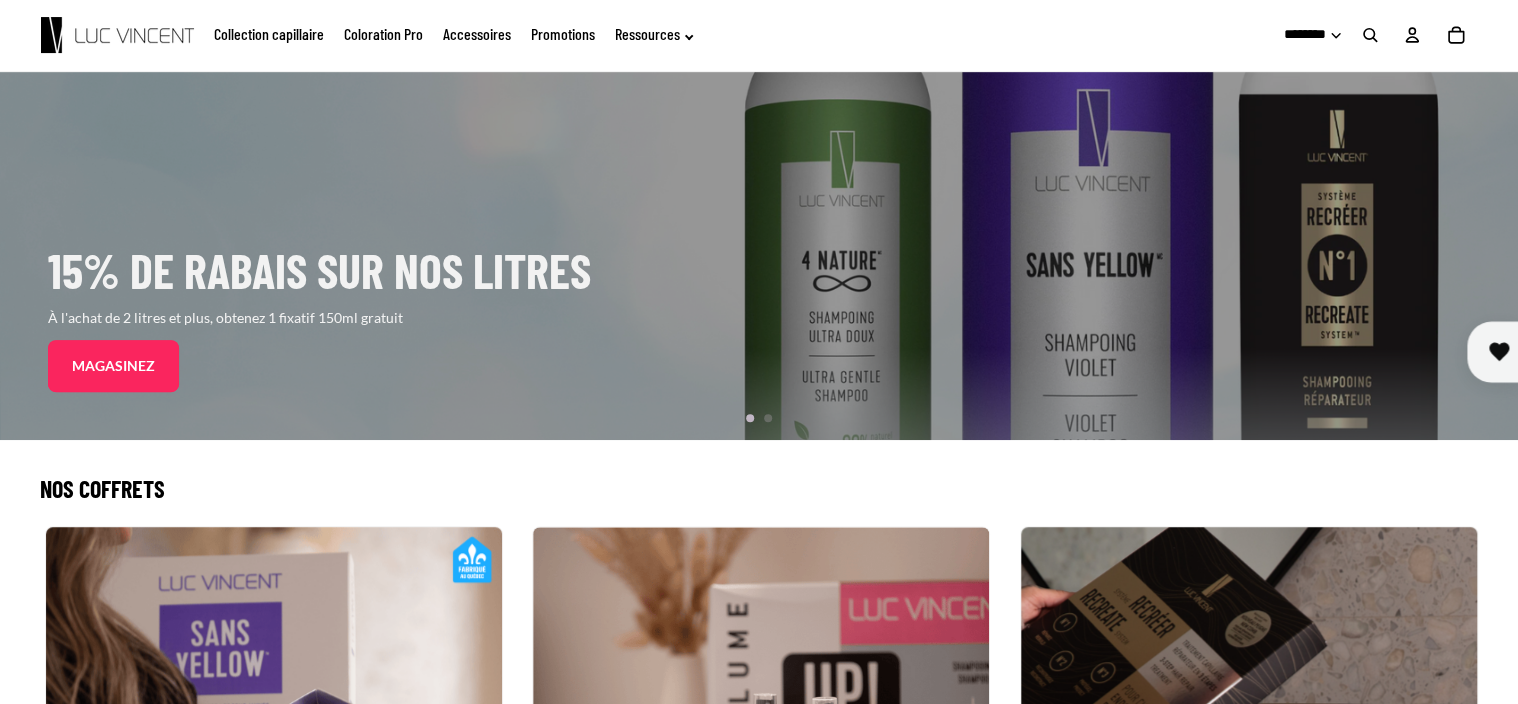 drag, startPoint x: 1523, startPoint y: 83, endPoint x: 1517, endPoint y: 115, distance: 32.55764 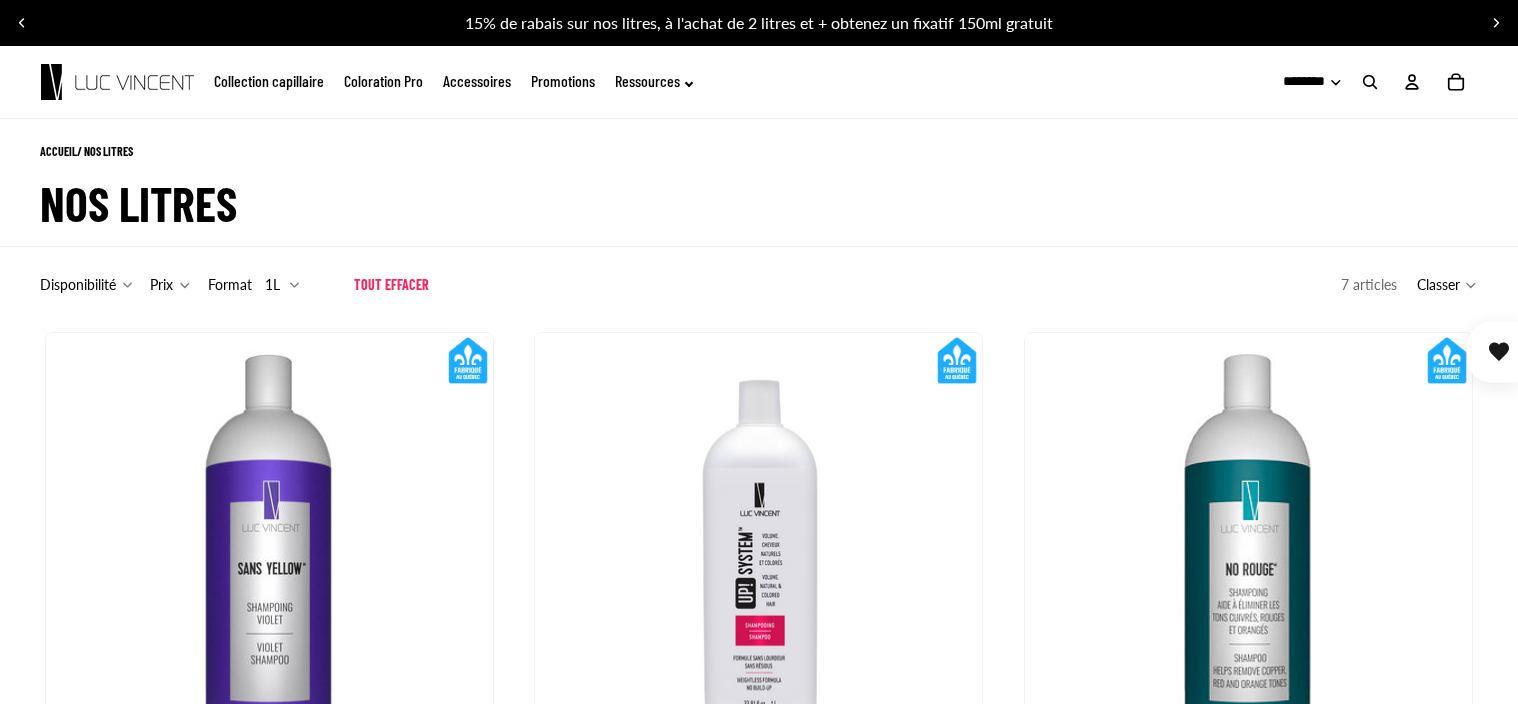 scroll, scrollTop: 0, scrollLeft: 0, axis: both 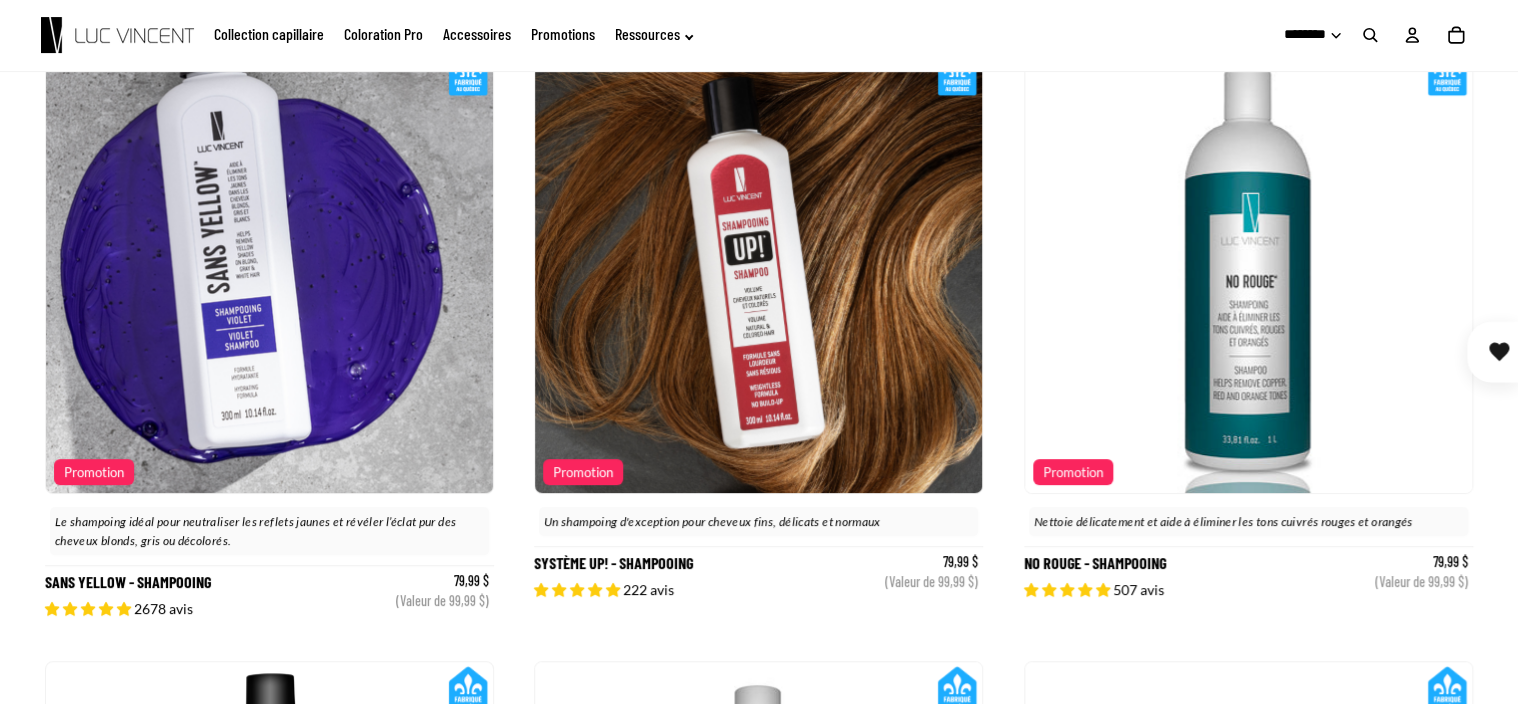 click on "Promotion" at bounding box center [583, 472] 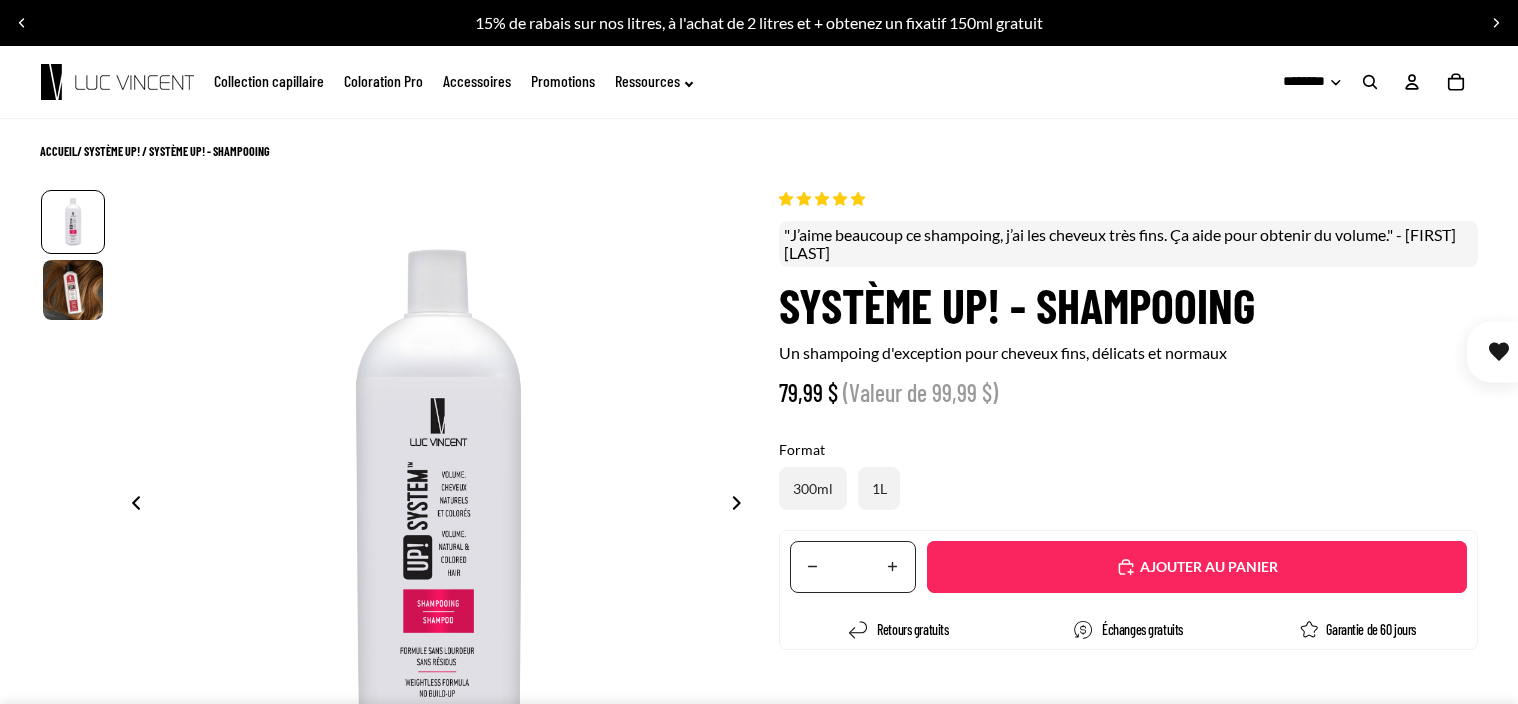 scroll, scrollTop: 0, scrollLeft: 0, axis: both 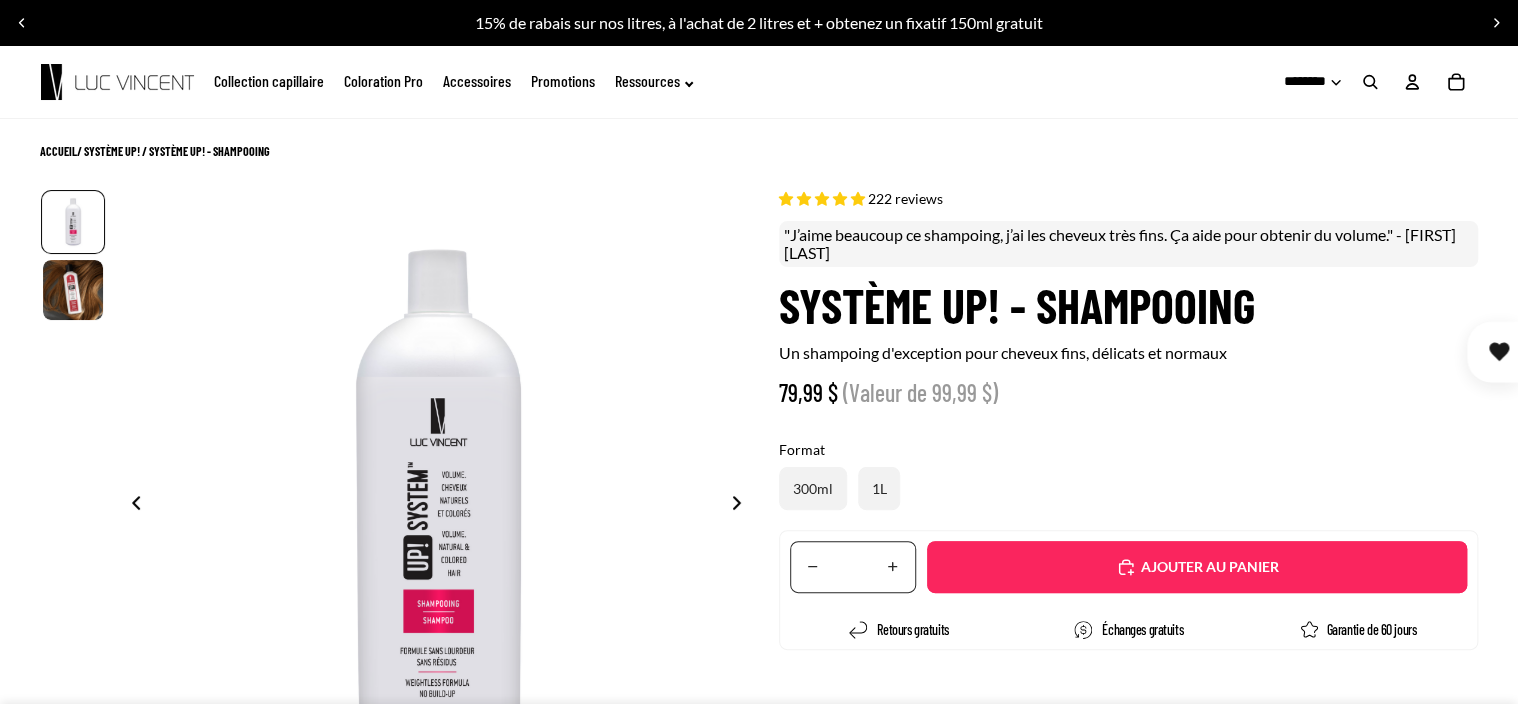 select on "**********" 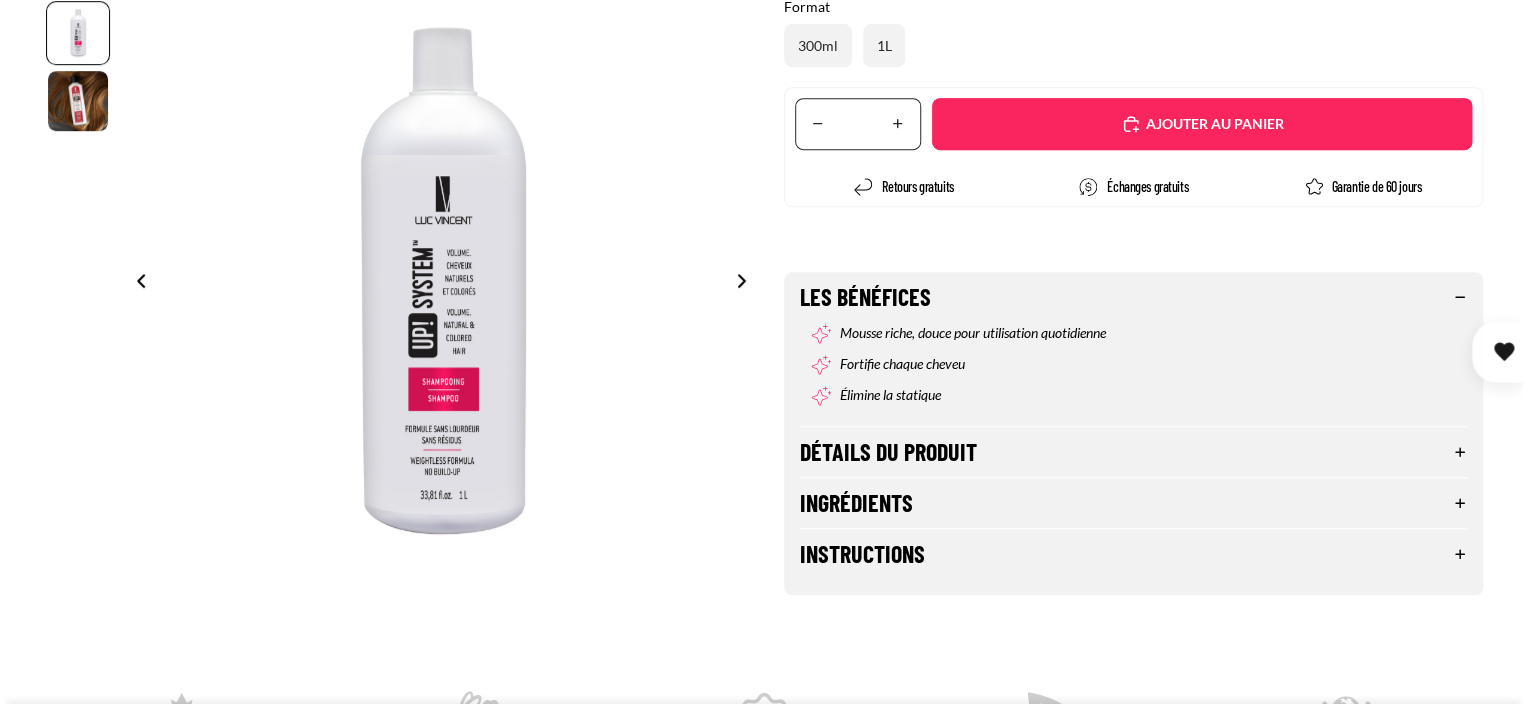 scroll, scrollTop: 252, scrollLeft: 0, axis: vertical 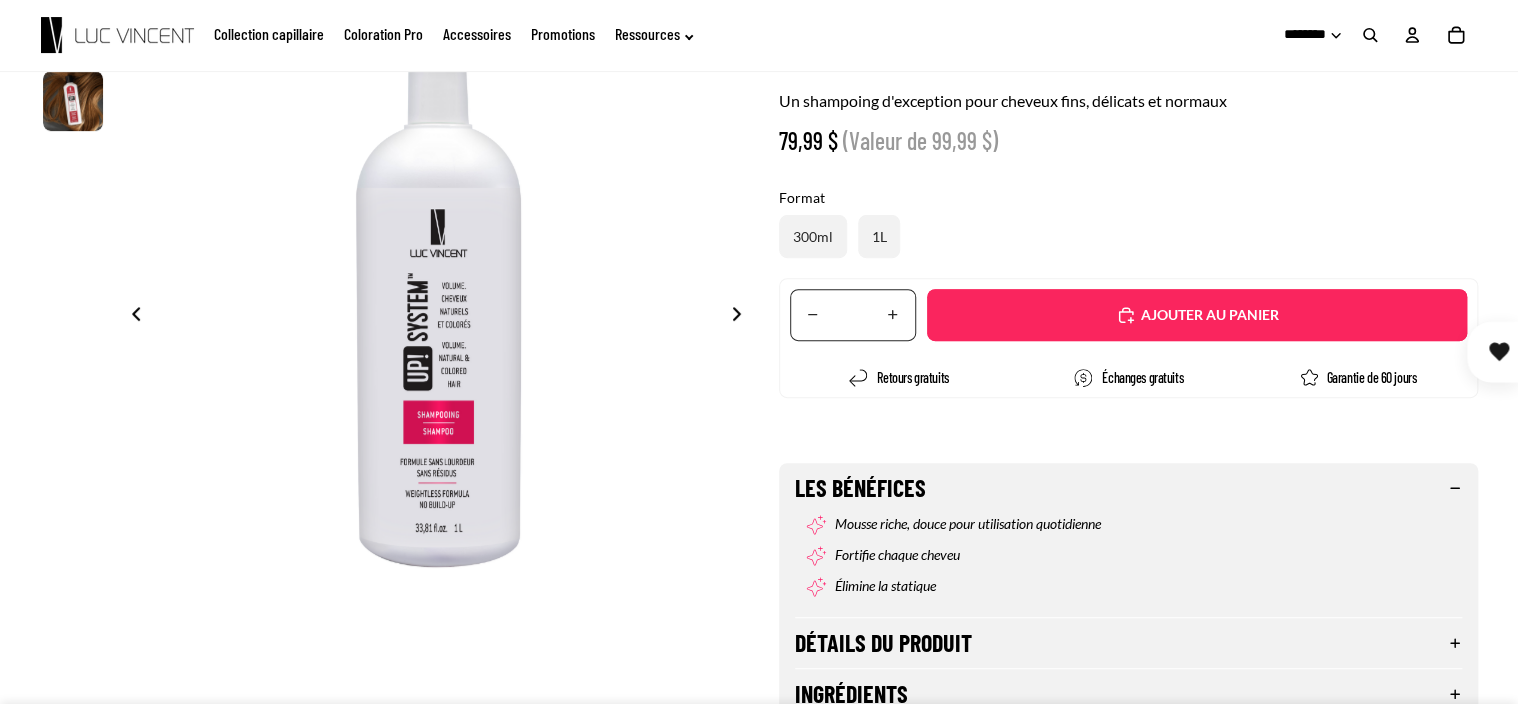click on "Ajouté" at bounding box center [1207, 315] 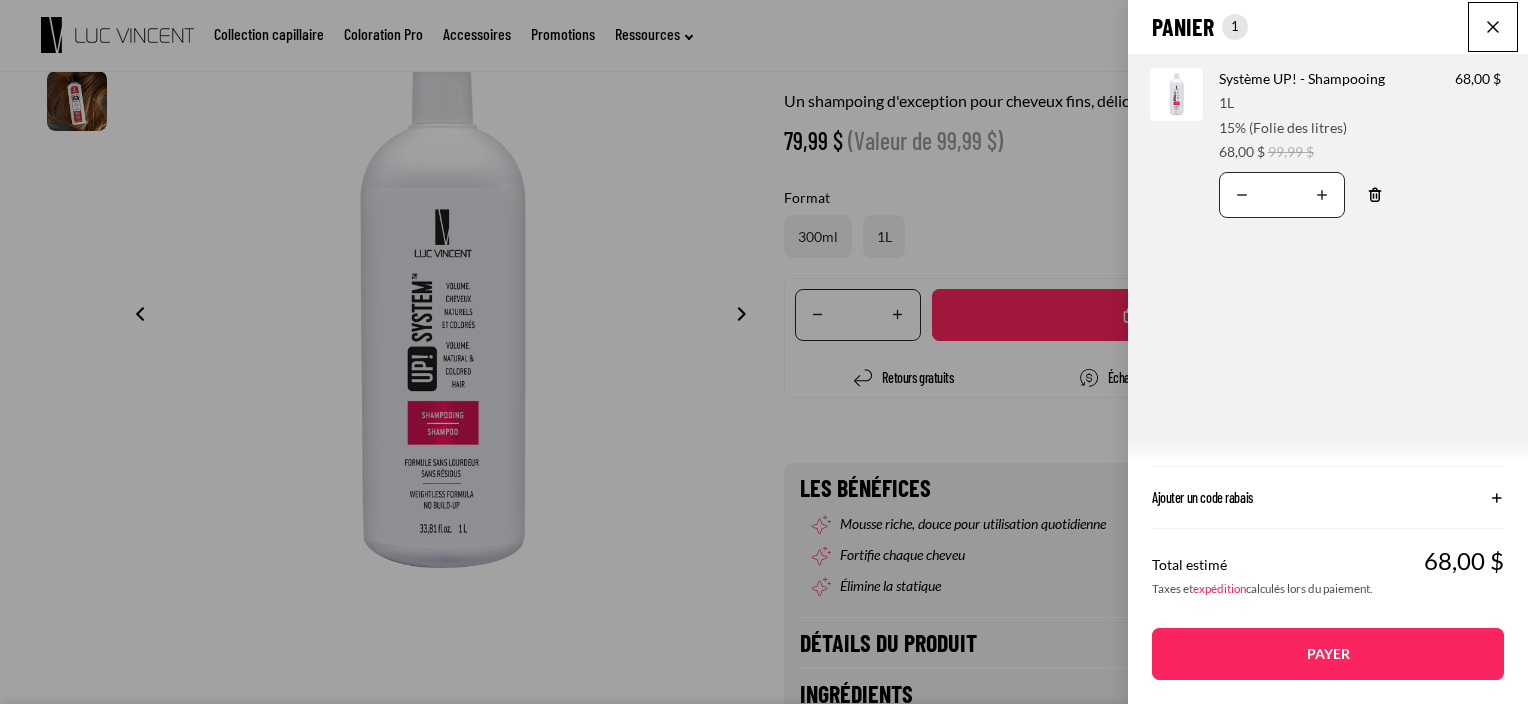click on "Payer" at bounding box center (1328, 654) 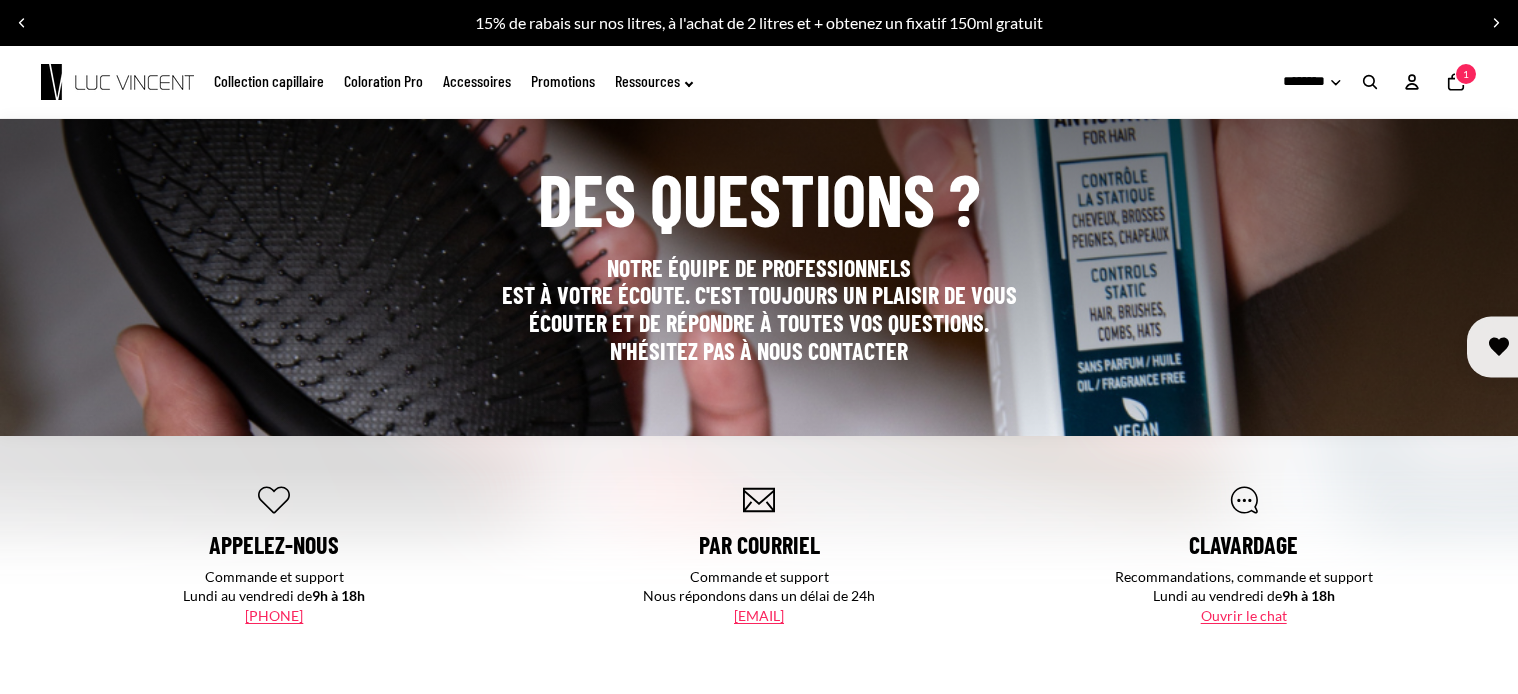 scroll, scrollTop: 0, scrollLeft: 0, axis: both 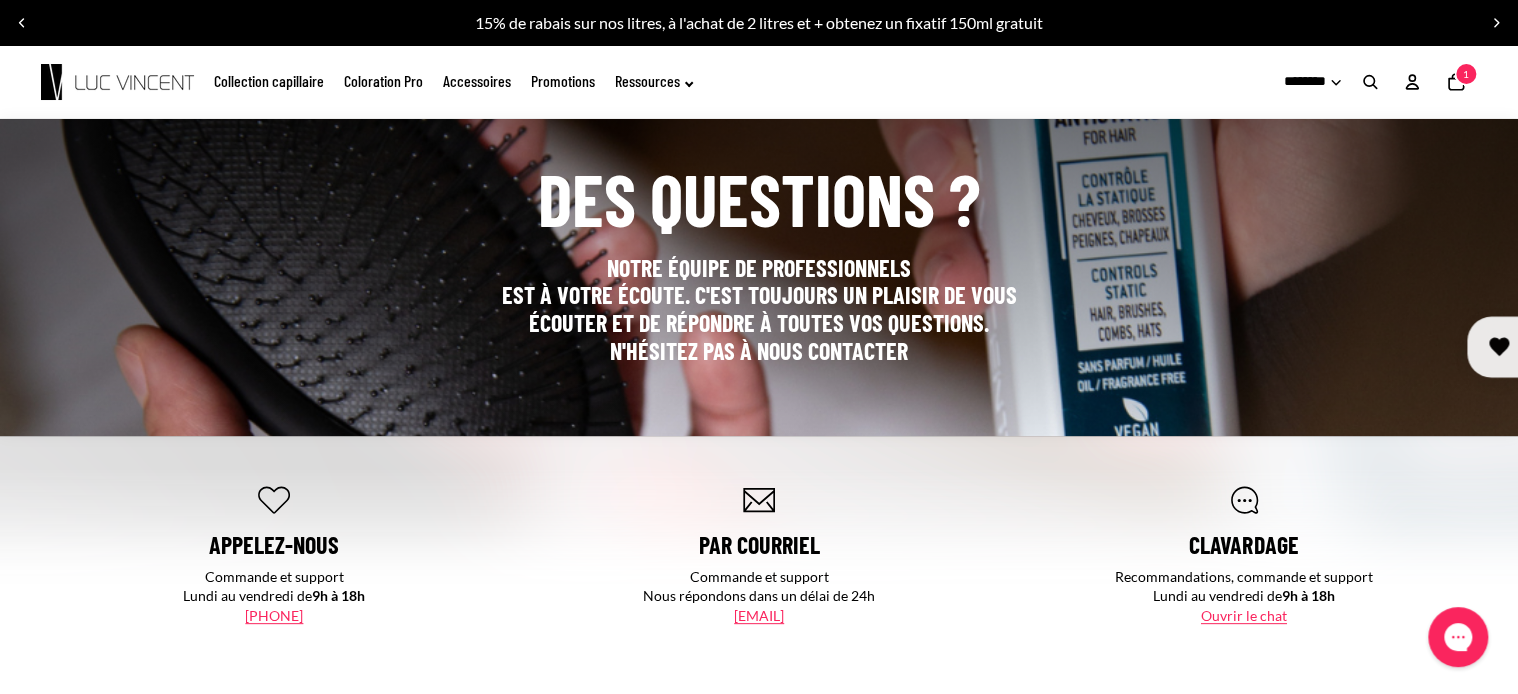 drag, startPoint x: 1511, startPoint y: 184, endPoint x: 1511, endPoint y: 196, distance: 12 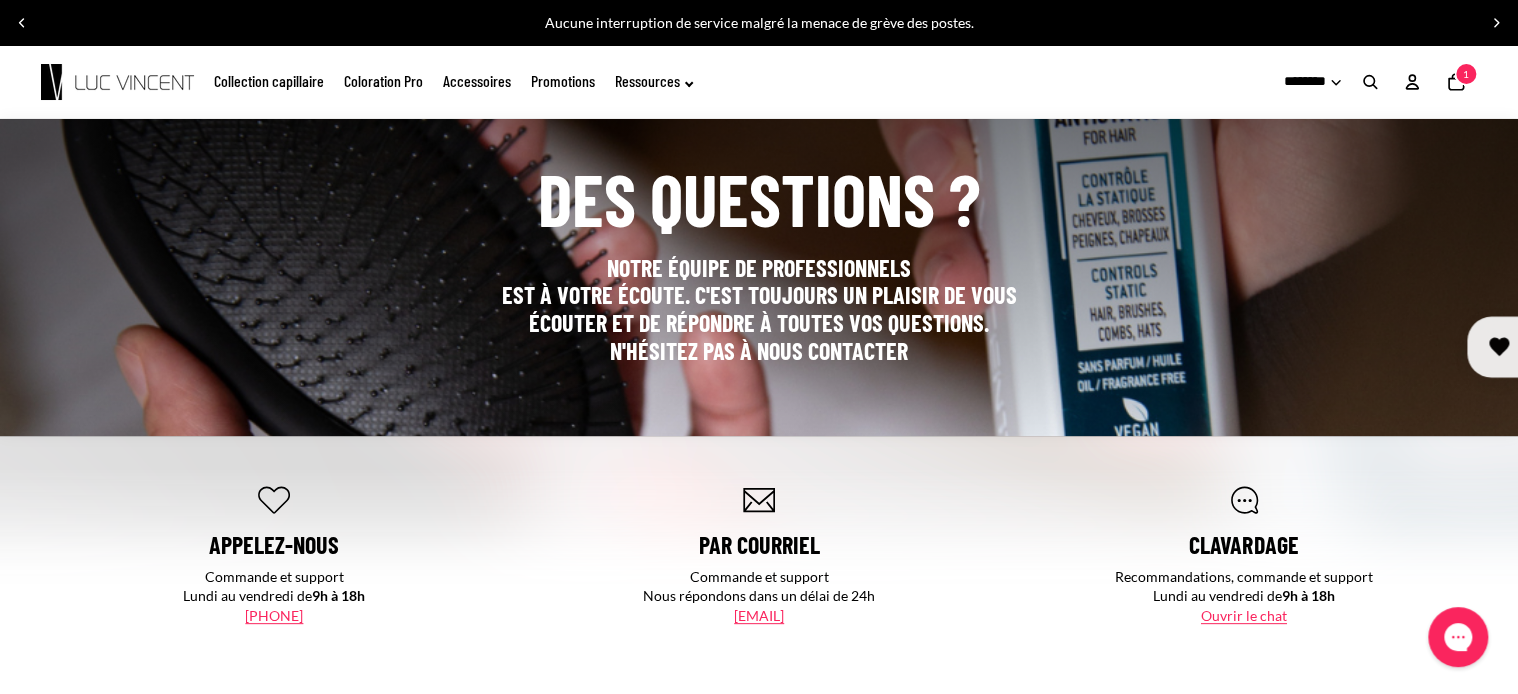 click on "Ouvrir le chat" at bounding box center [1244, 615] 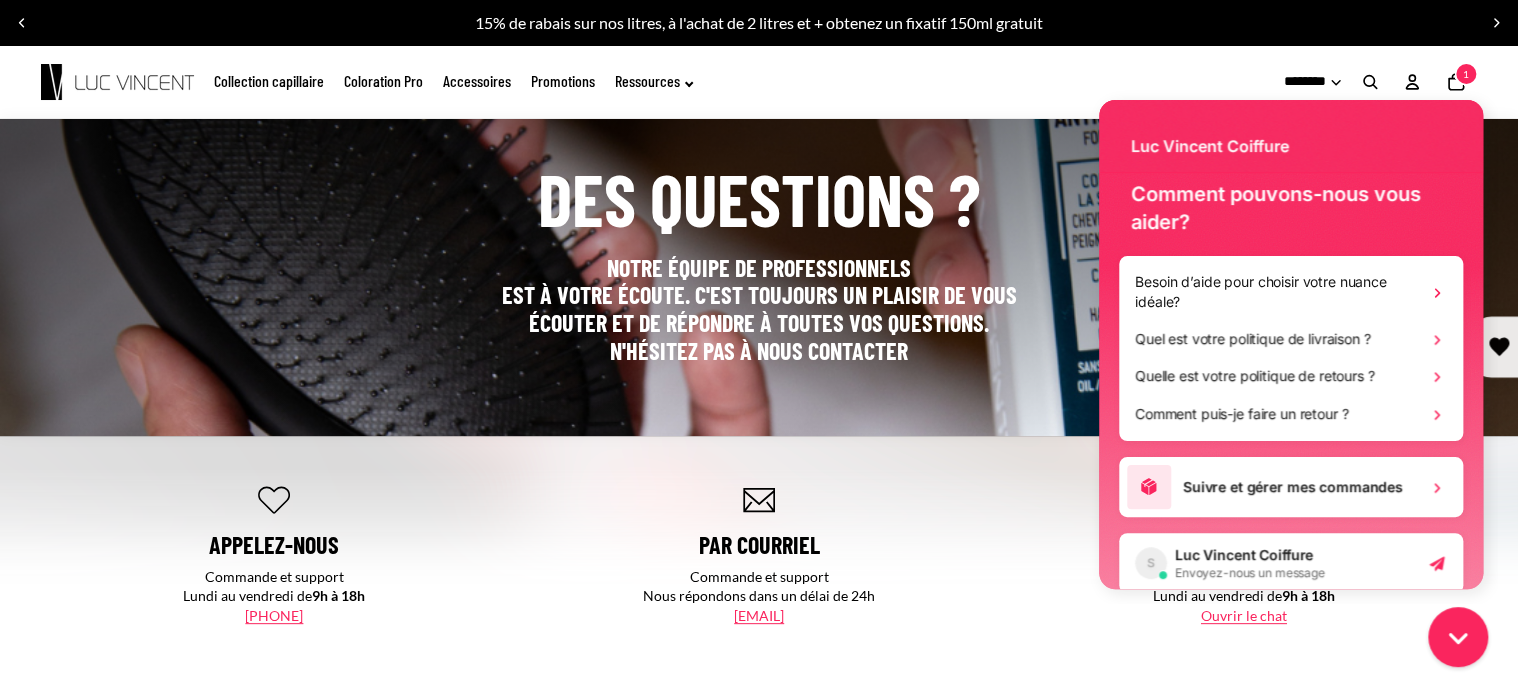 scroll, scrollTop: 0, scrollLeft: 0, axis: both 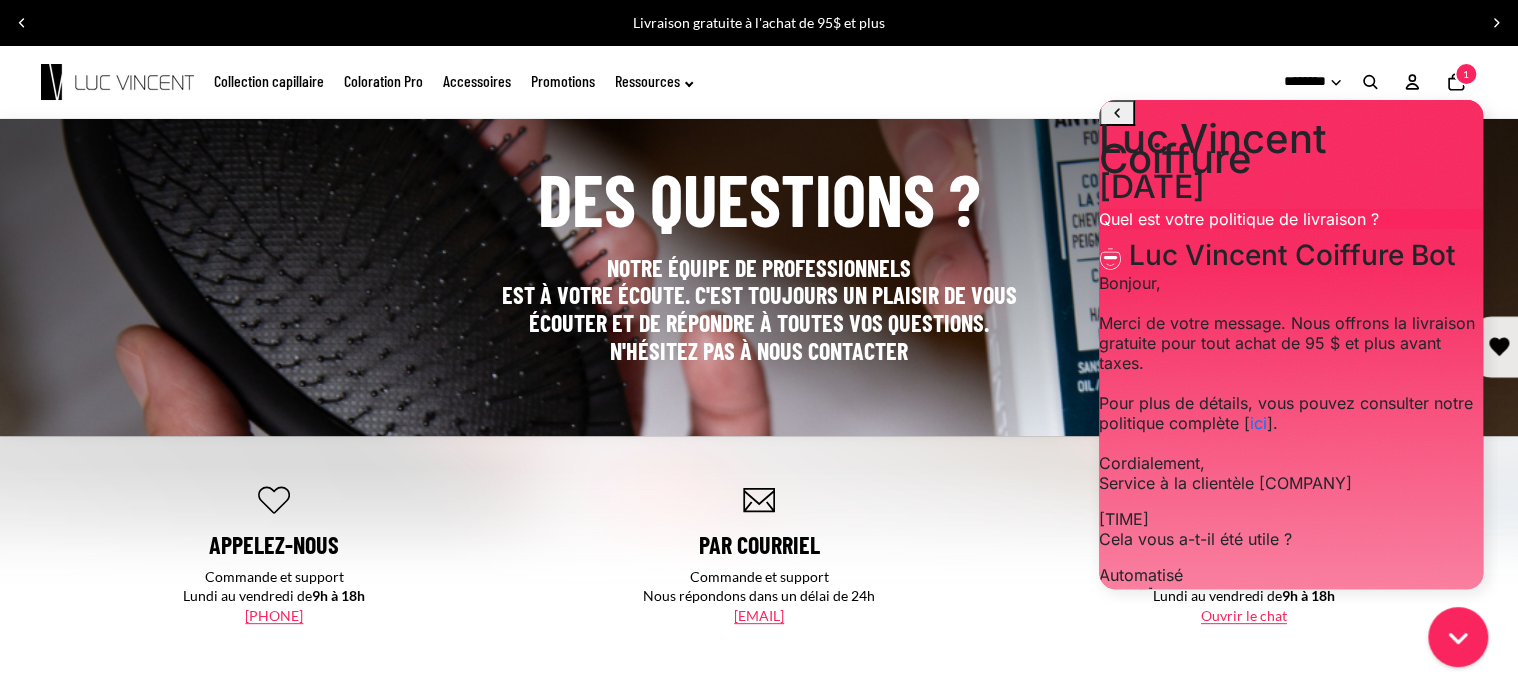 click on "Ignorer et passer au contenu
15% de rabais sur nos litres, à l'achat de 2 litres et + obtenez un fixatif 150ml gratuit
Aucune interruption de service malgré la menace de grève des postes.
Aucune interruption de service malgré la menace de grève des postes.
Livraison gratuite à l'achat de 95$ et plus
Livraison gratuite à l'achat de 95$ et plus
Collection capillaire" at bounding box center [759, 1091] 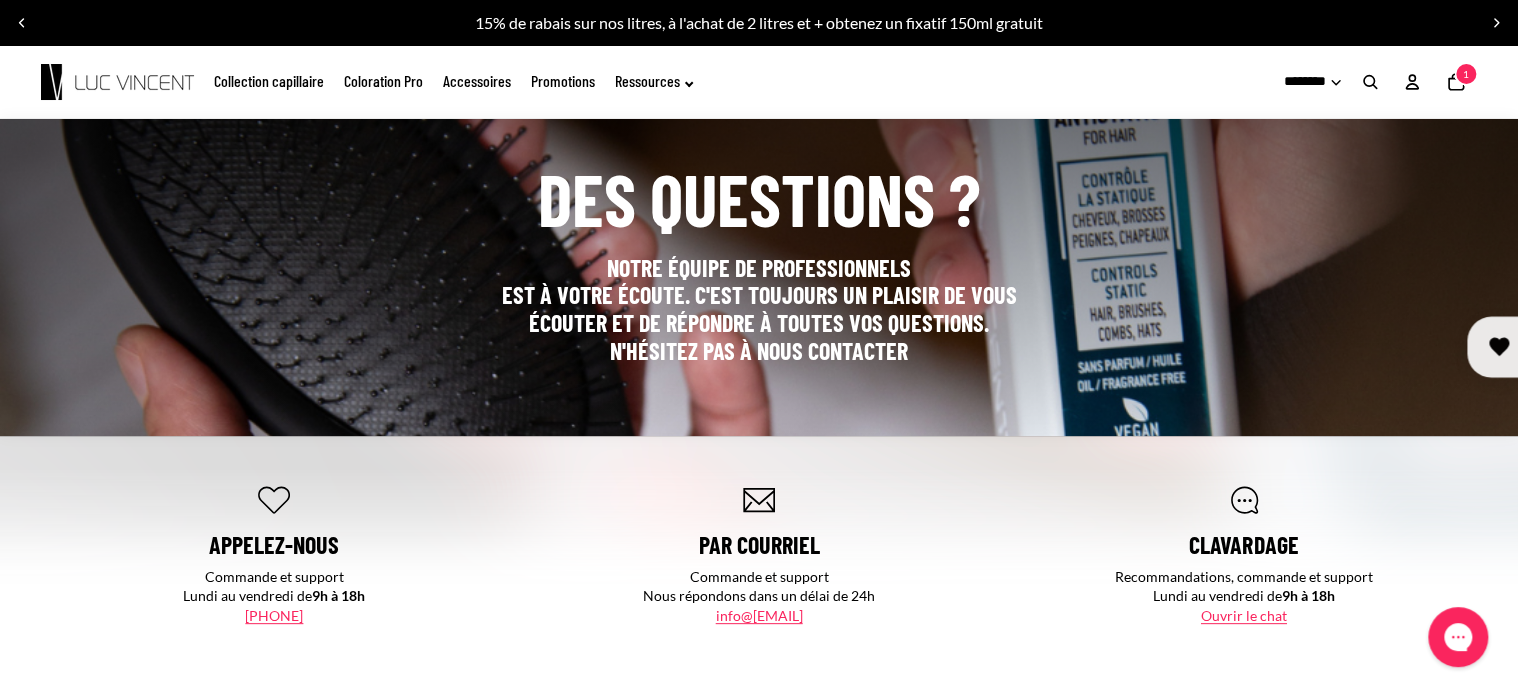 scroll, scrollTop: 0, scrollLeft: 0, axis: both 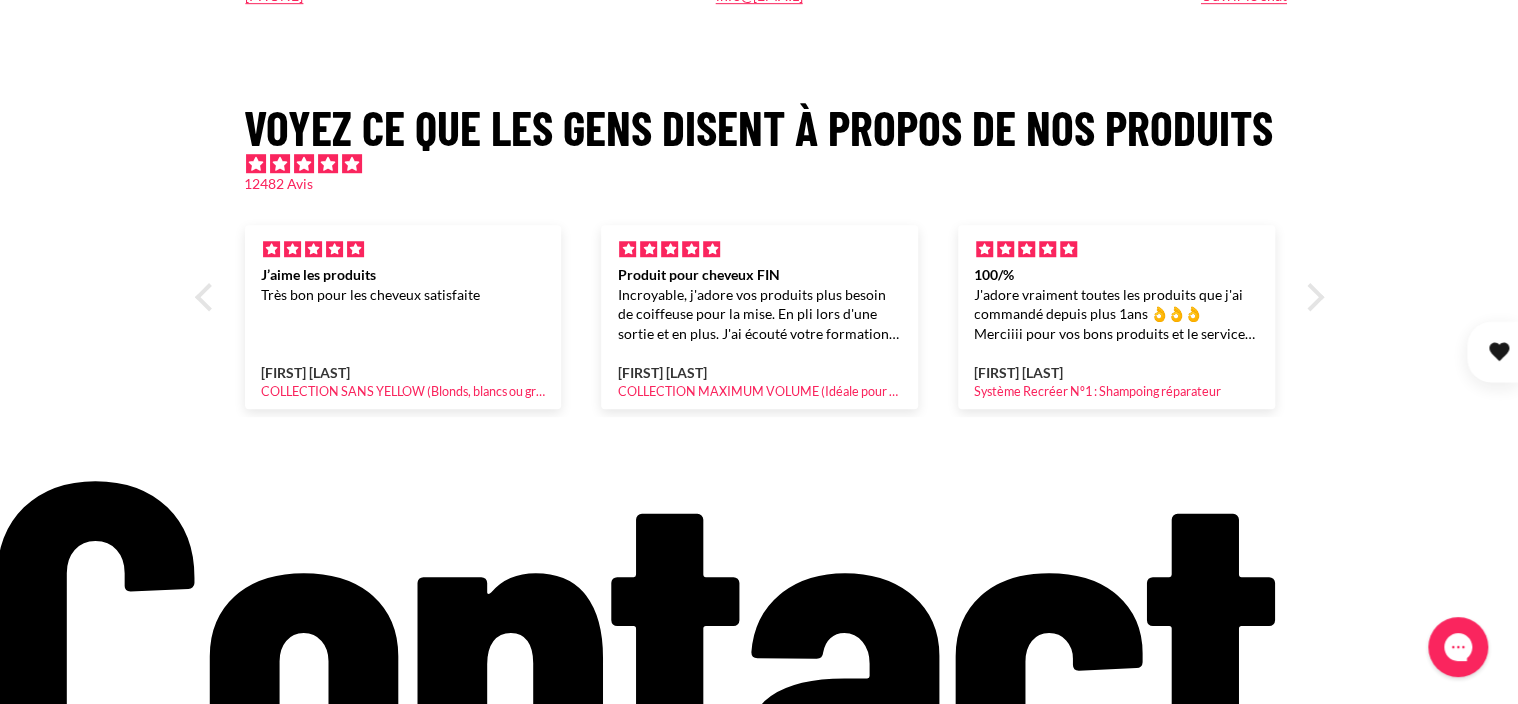 click on "c" at bounding box center (1040, 634) 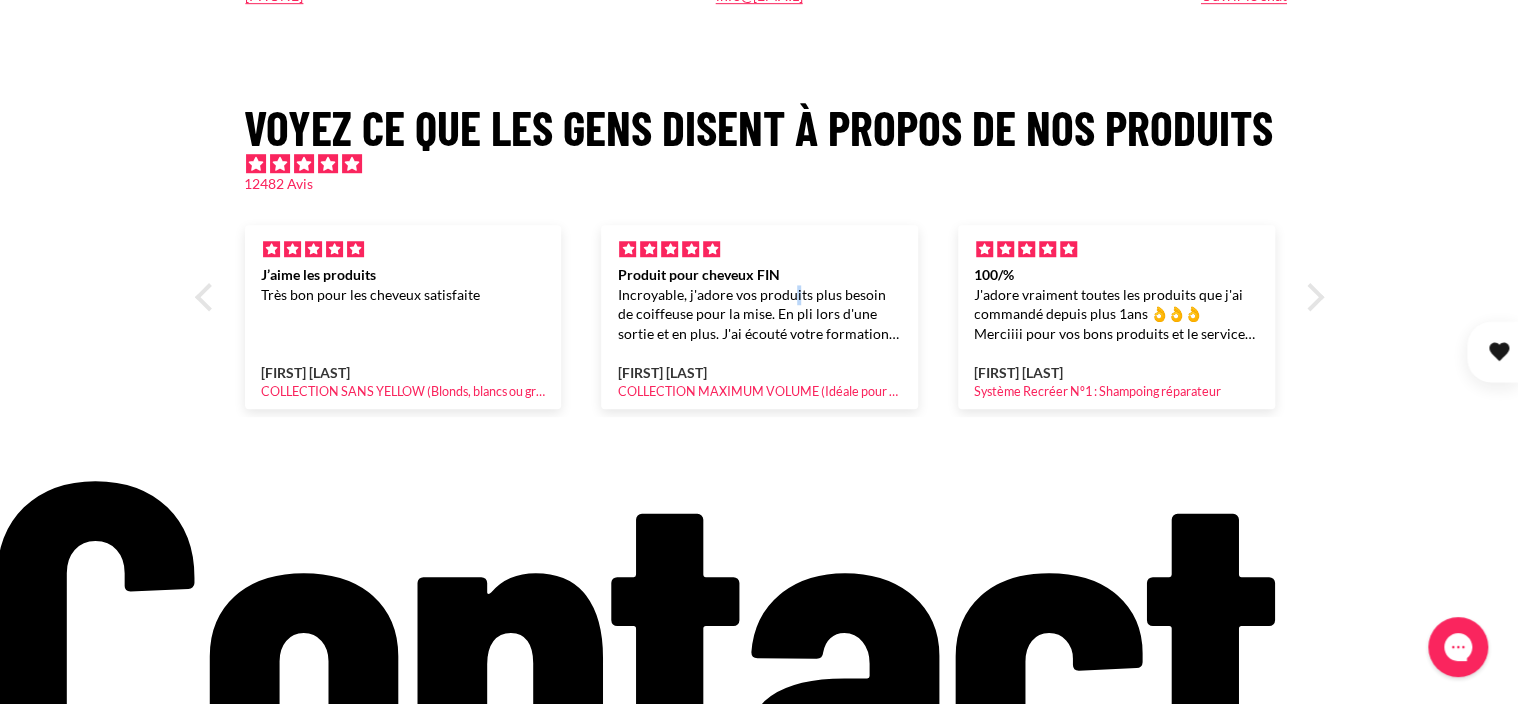 click on "Incroyable, j'adore vos produits plus besoin de coiffeuse pour la mise. En pli lors d'une sortie et en plus. J'ai écouté votre formation en ligne je ne sais pas comment vous faites mais c'est miraculeux? Incroyable même le produit arrosette, fais un miracle j'adore. Je recommande très fortement, je n'emplois plus d'autres produits!" at bounding box center [759, 314] 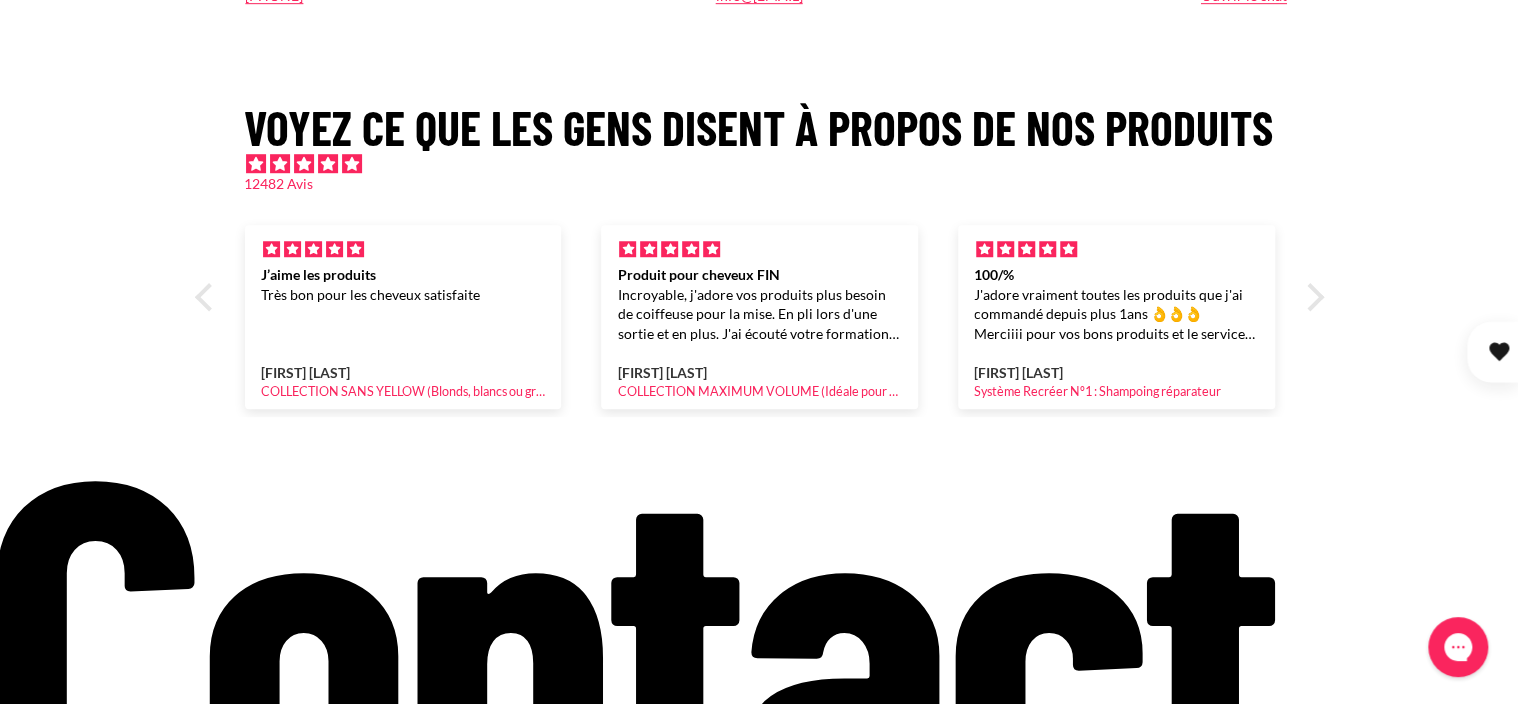 drag, startPoint x: 794, startPoint y: 299, endPoint x: 813, endPoint y: 386, distance: 89.050545 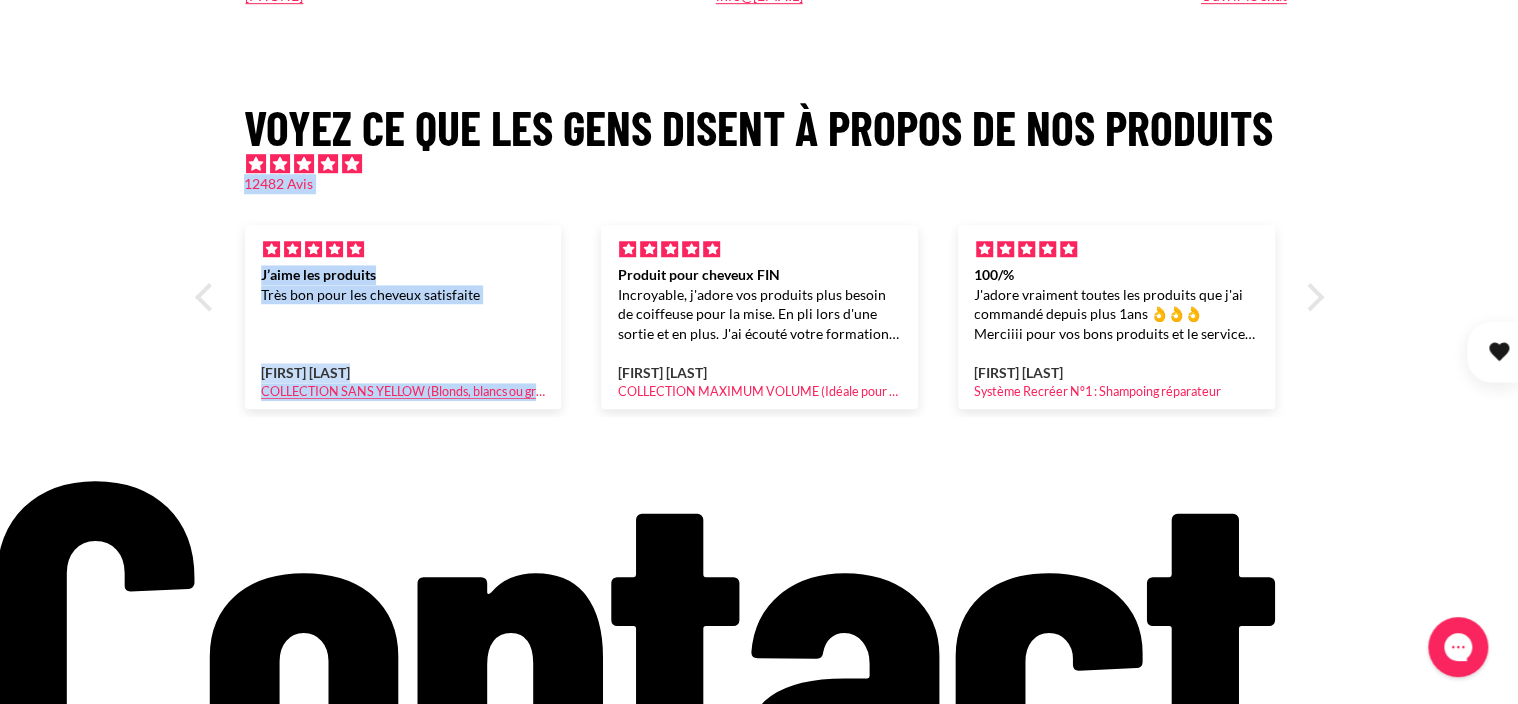 drag, startPoint x: 1514, startPoint y: 238, endPoint x: 1512, endPoint y: 94, distance: 144.01389 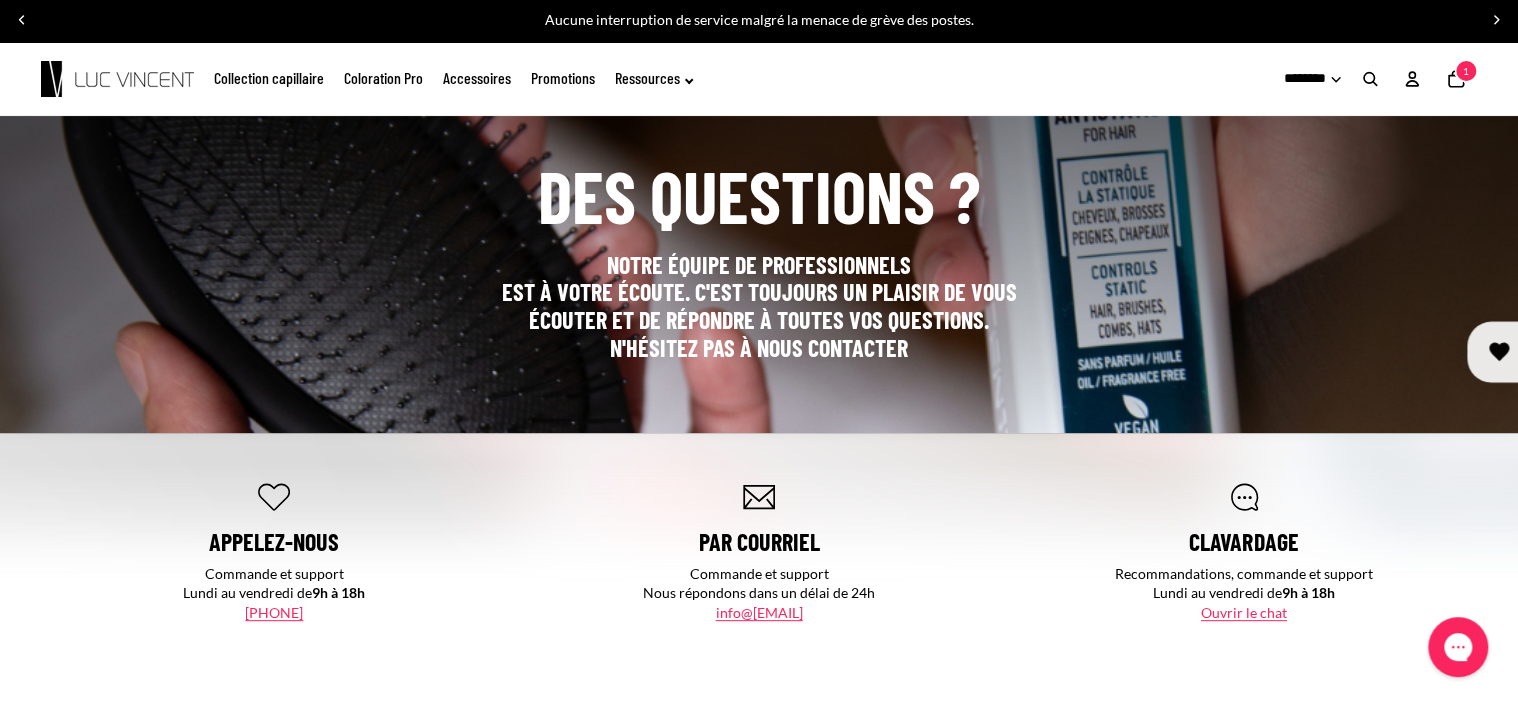 scroll, scrollTop: 0, scrollLeft: 0, axis: both 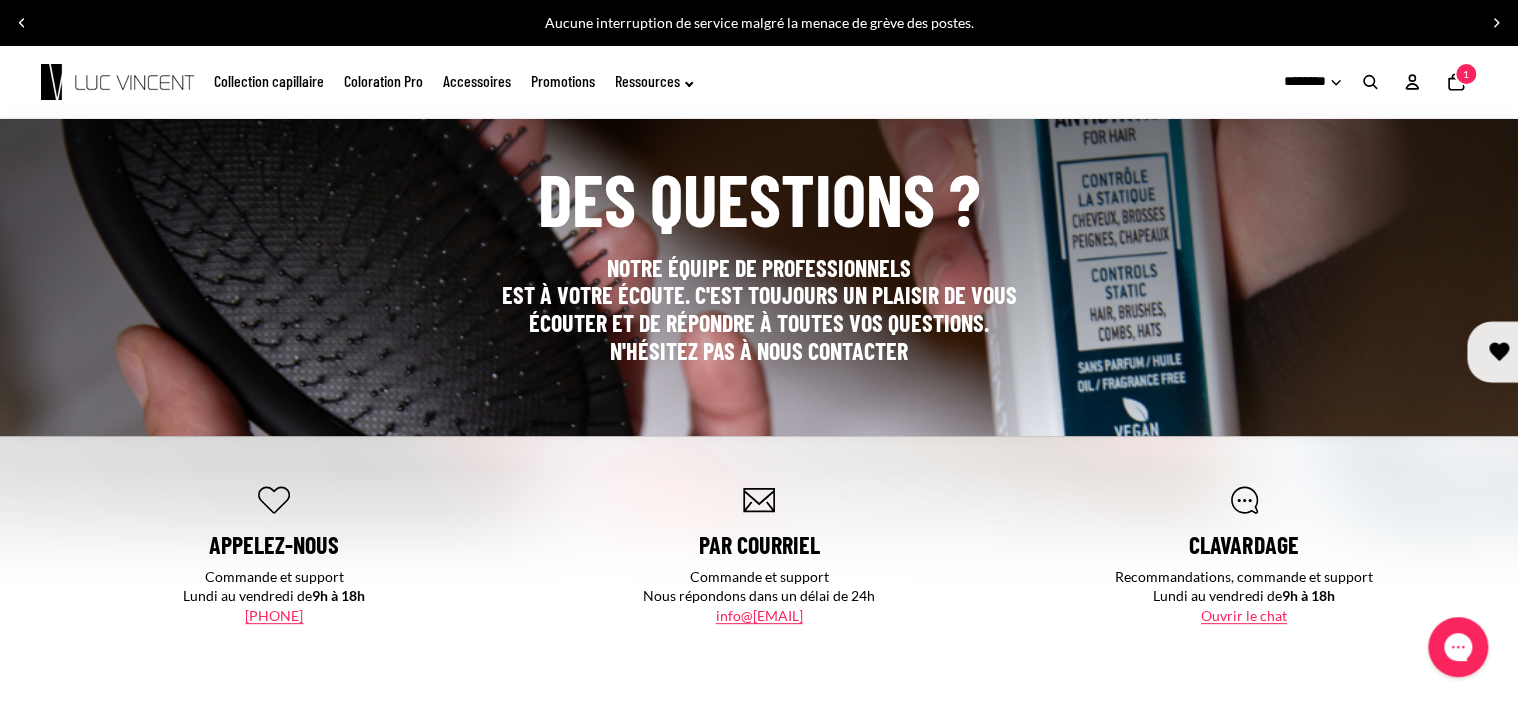 click on "Accessoires" 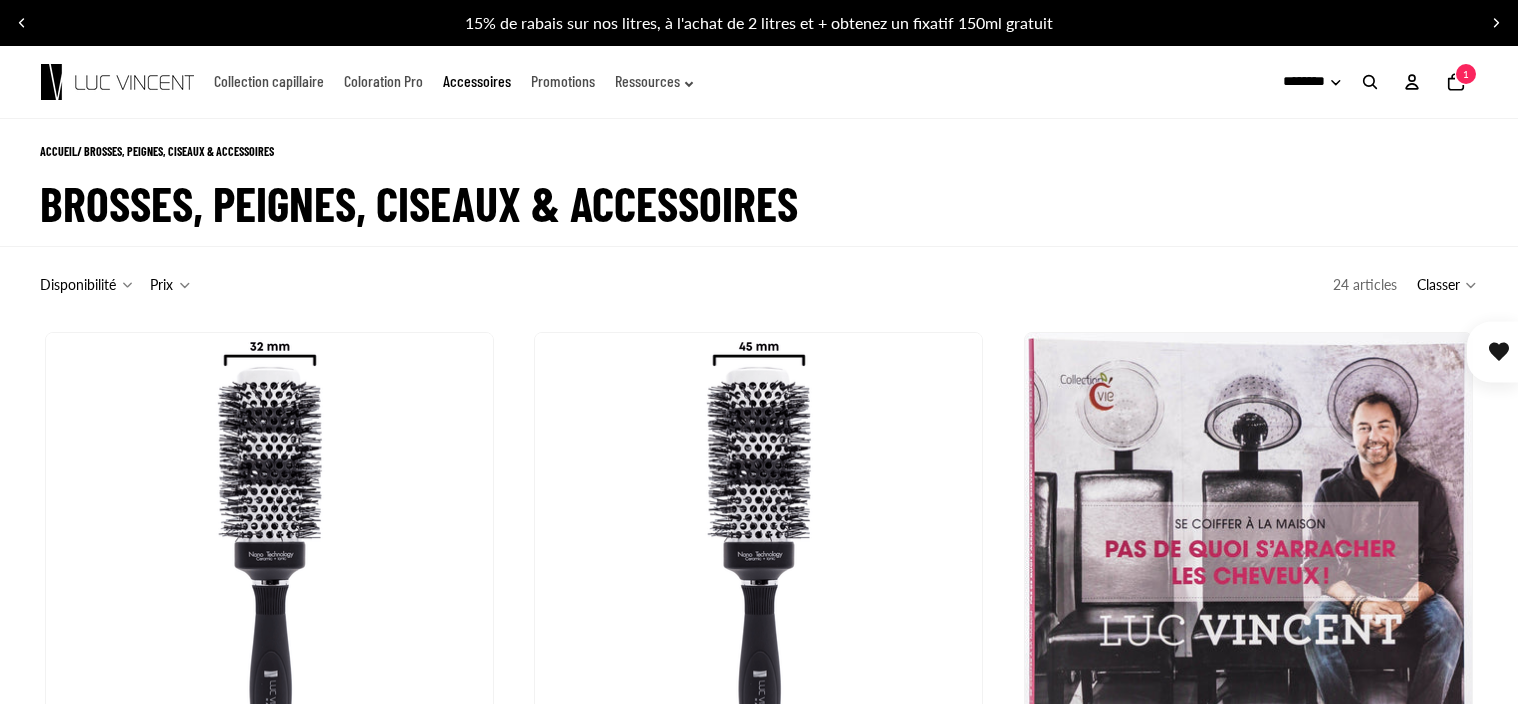 scroll, scrollTop: 0, scrollLeft: 0, axis: both 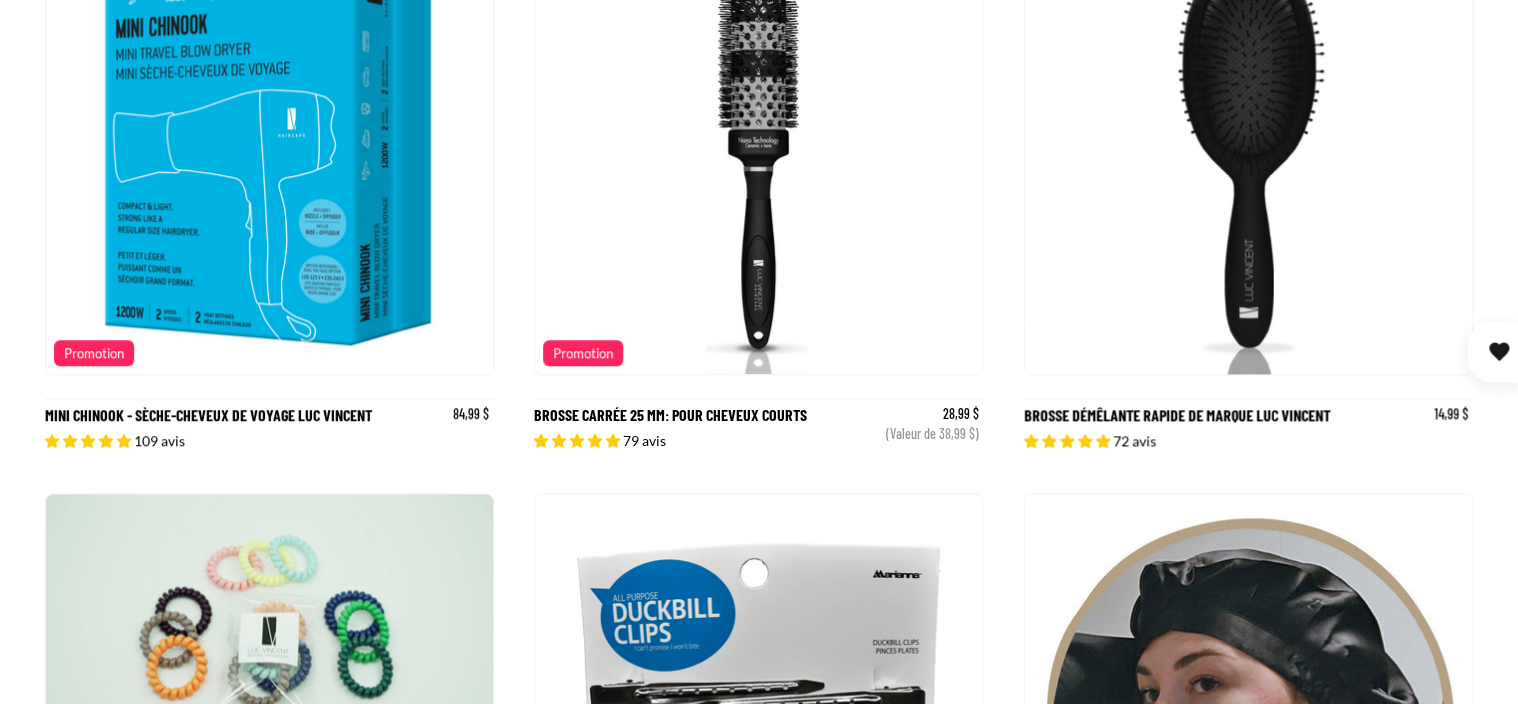 drag, startPoint x: 1517, startPoint y: 58, endPoint x: 1483, endPoint y: 174, distance: 120.880104 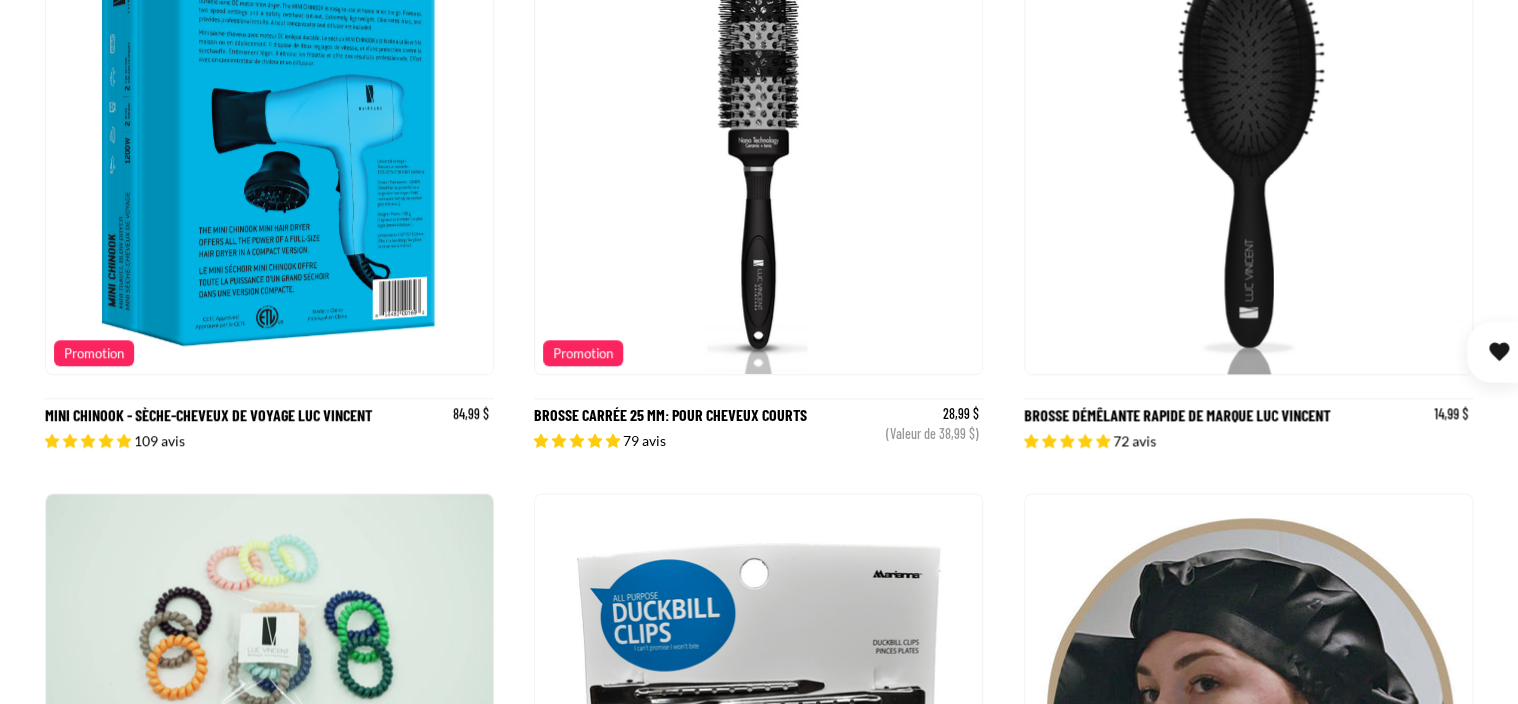 scroll, scrollTop: 0, scrollLeft: 0, axis: both 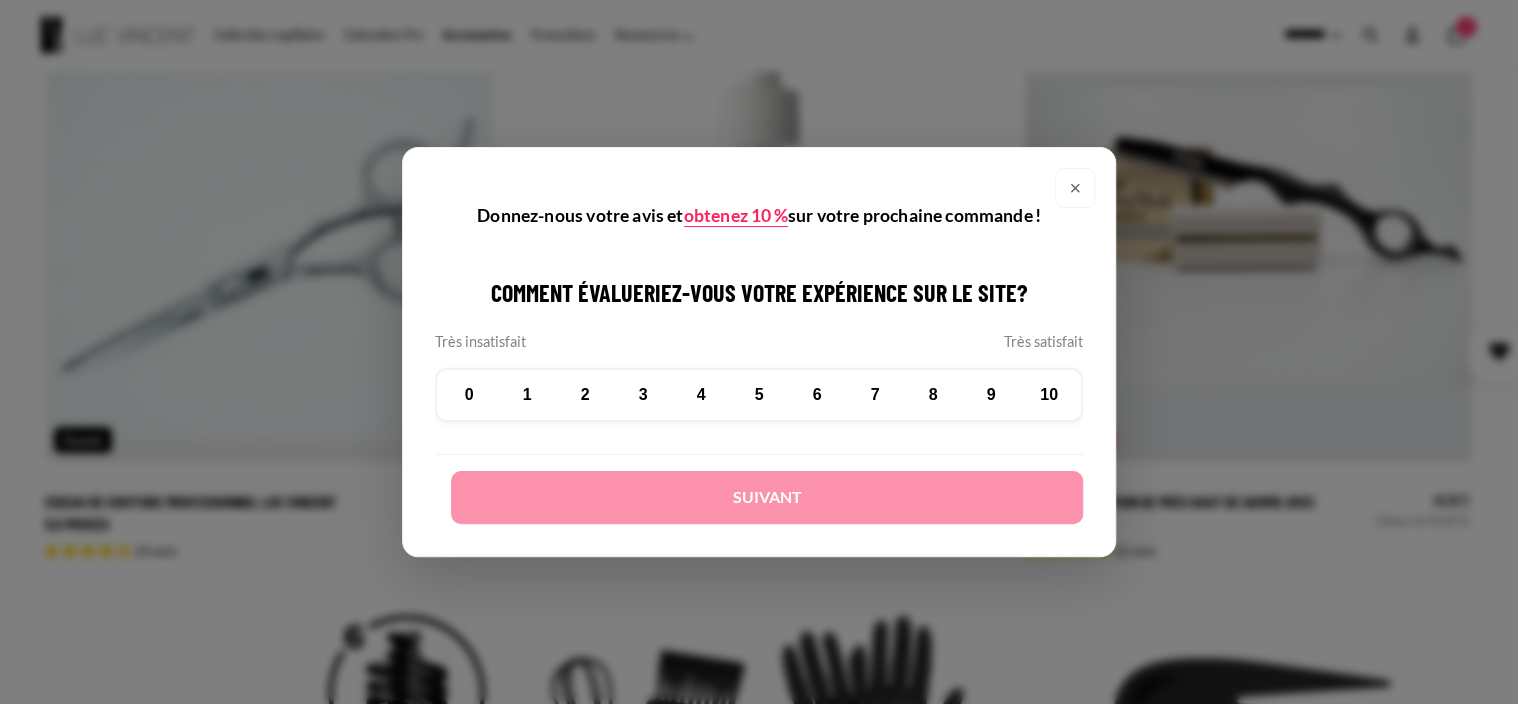 click on "Ignorer et passer au contenu
15% de rabais sur nos litres, à l'achat de 2 litres et + obtenez un fixatif 150ml gratuit
Aucune interruption de service malgré la menace de grève des postes.
Aucune interruption de service malgré la menace de grève des postes.
Livraison gratuite à l'achat de 95$ et plus
Livraison gratuite à l'achat de 95$ et plus
Collection capillaire" at bounding box center (759, -461) 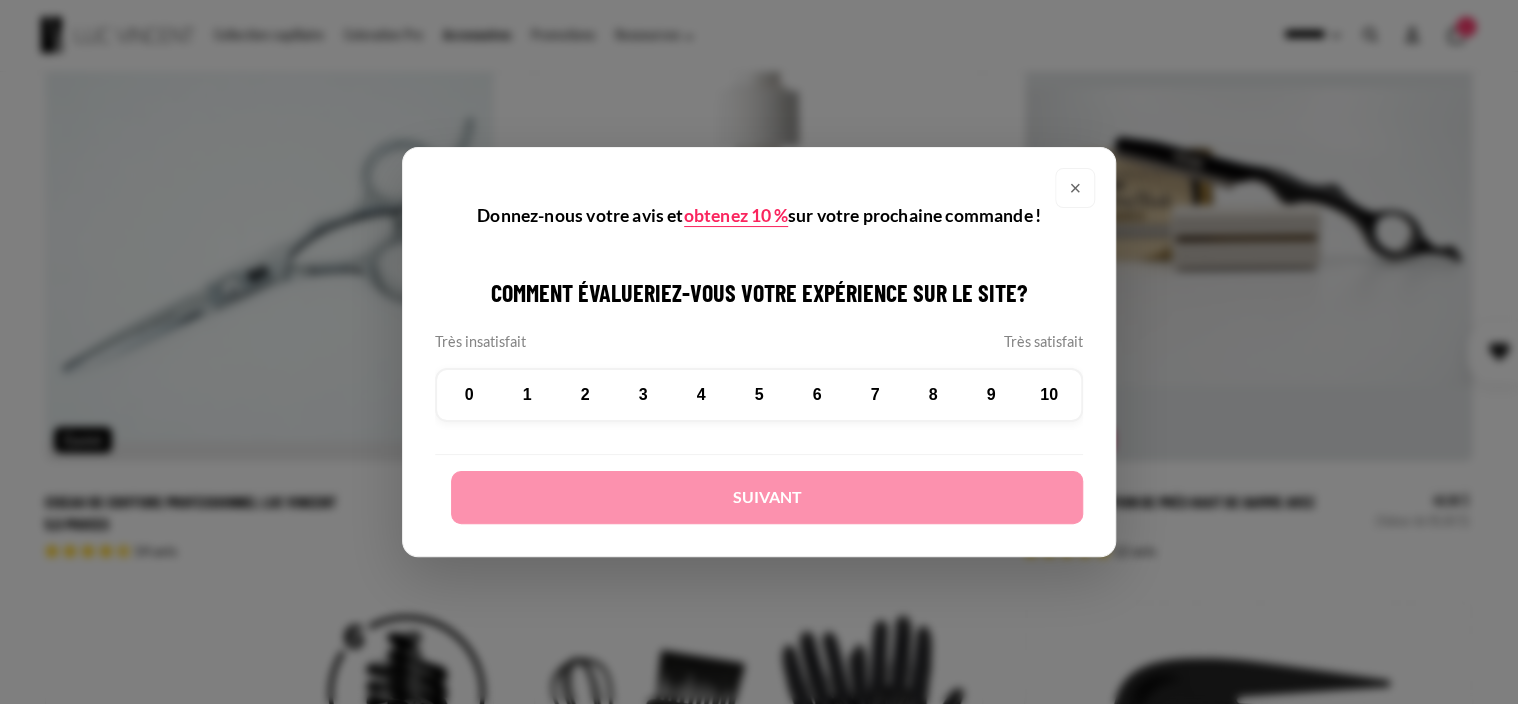 click on "×" at bounding box center [1075, 188] 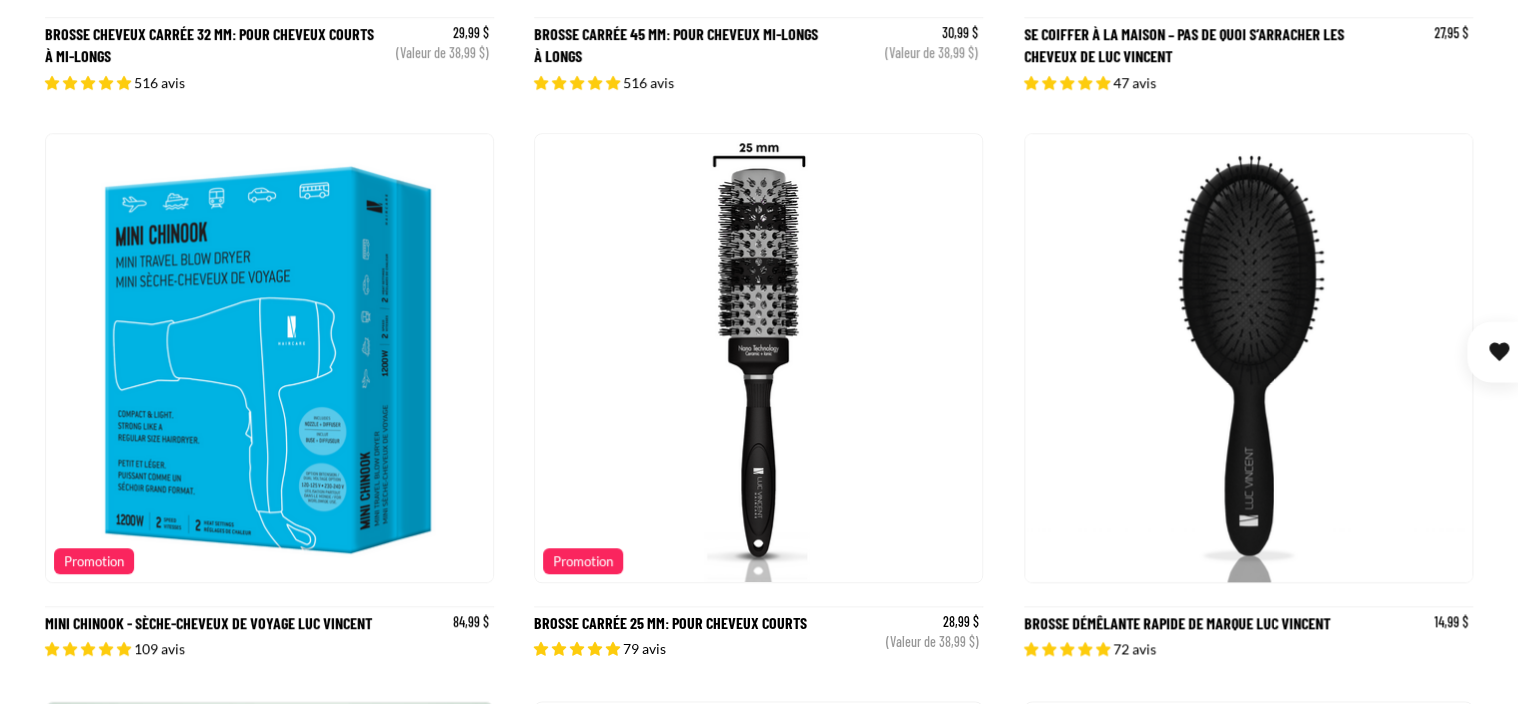 scroll, scrollTop: 795, scrollLeft: 0, axis: vertical 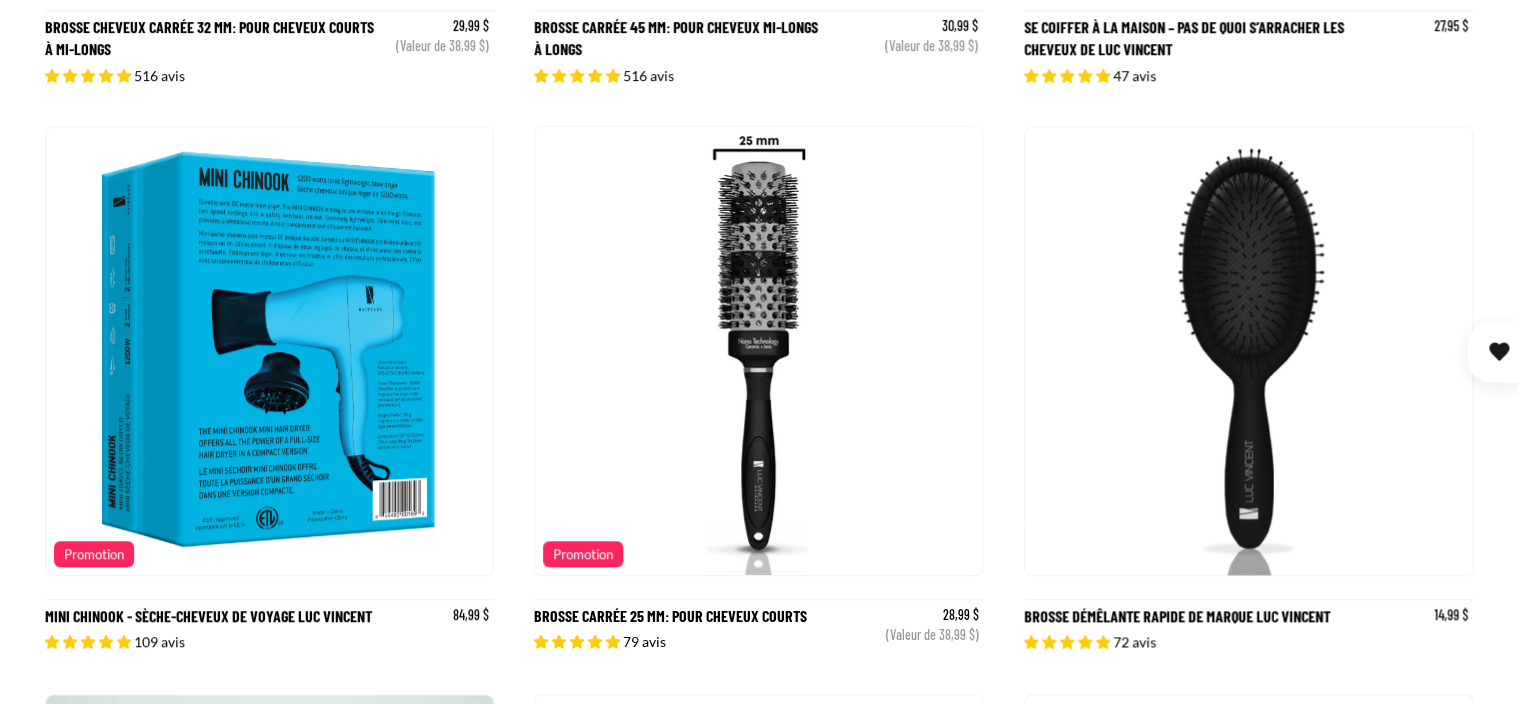 click on "Promotion" at bounding box center [94, 553] 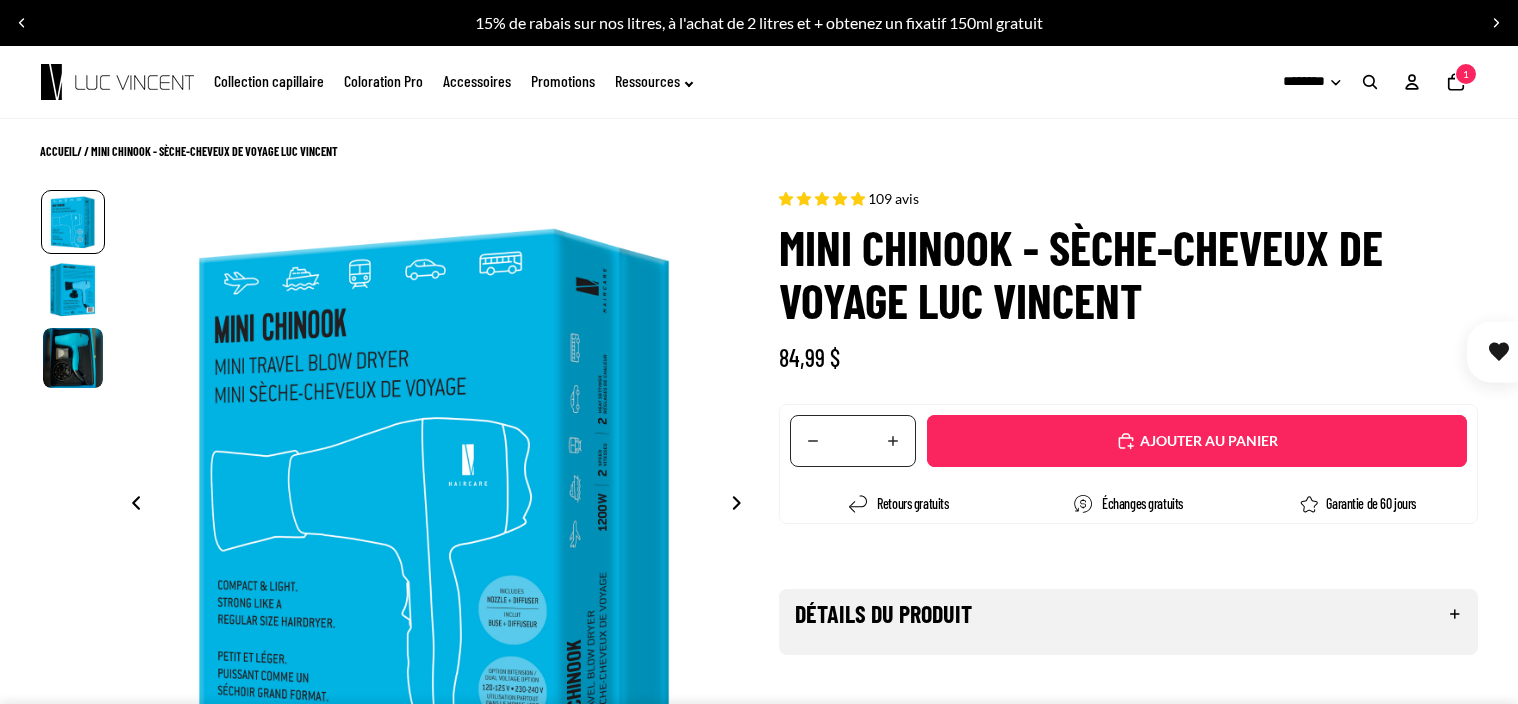 scroll, scrollTop: 0, scrollLeft: 0, axis: both 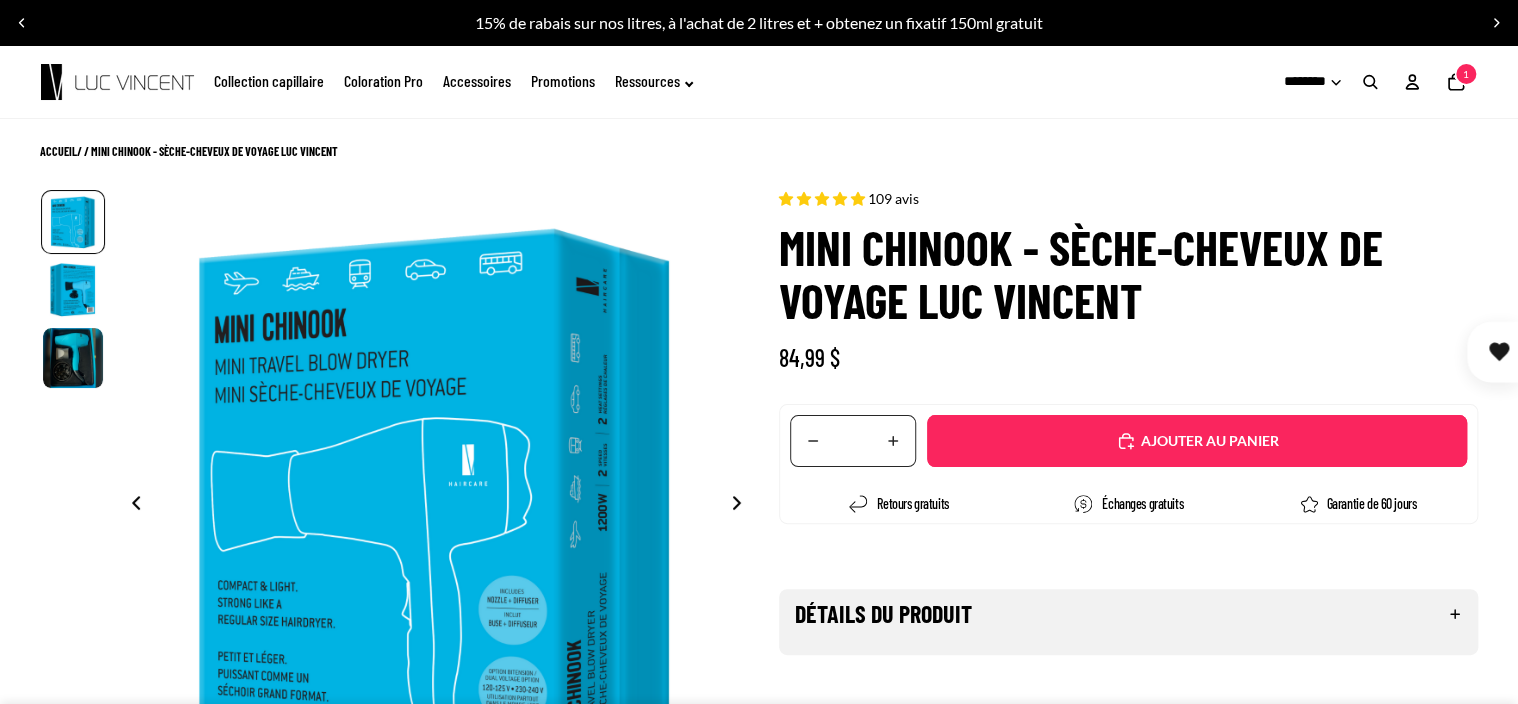 select on "**********" 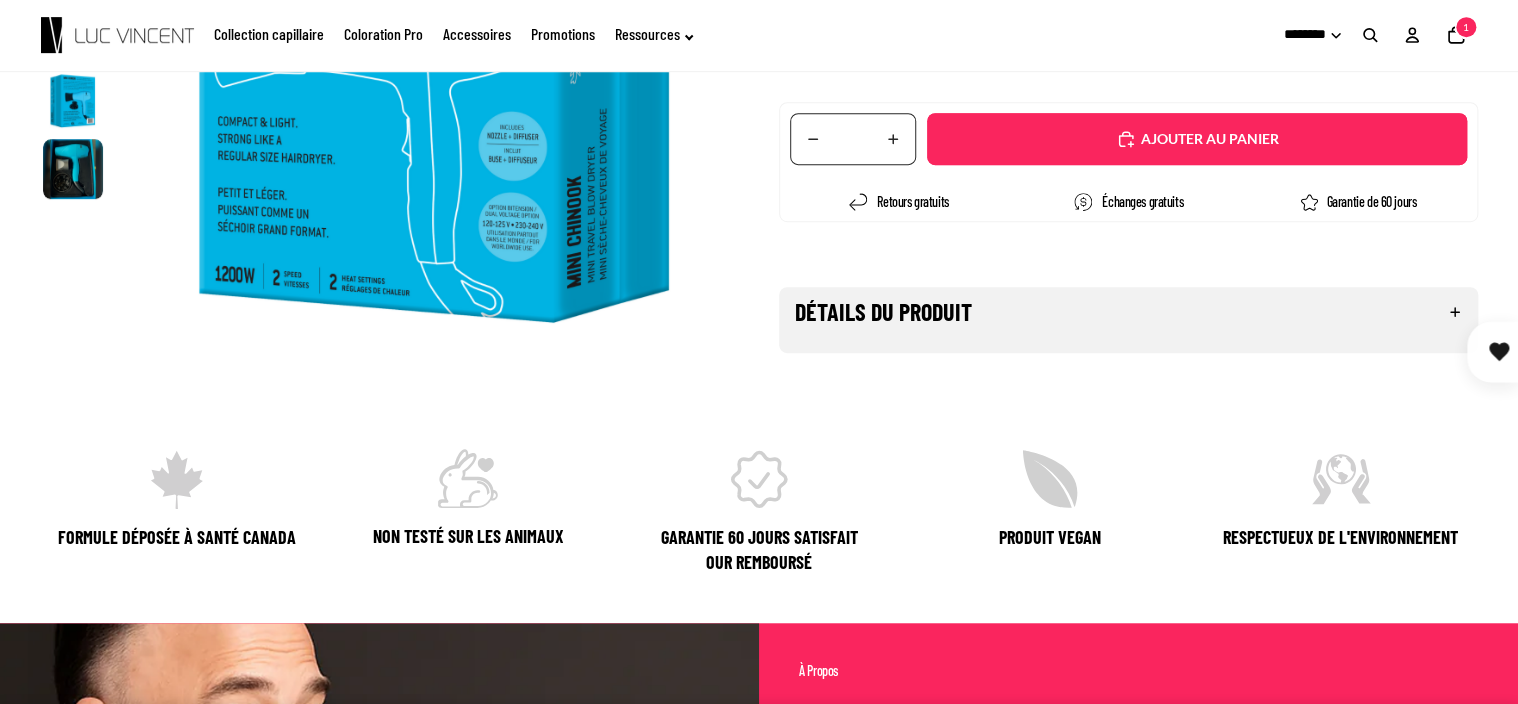 scroll, scrollTop: 316, scrollLeft: 0, axis: vertical 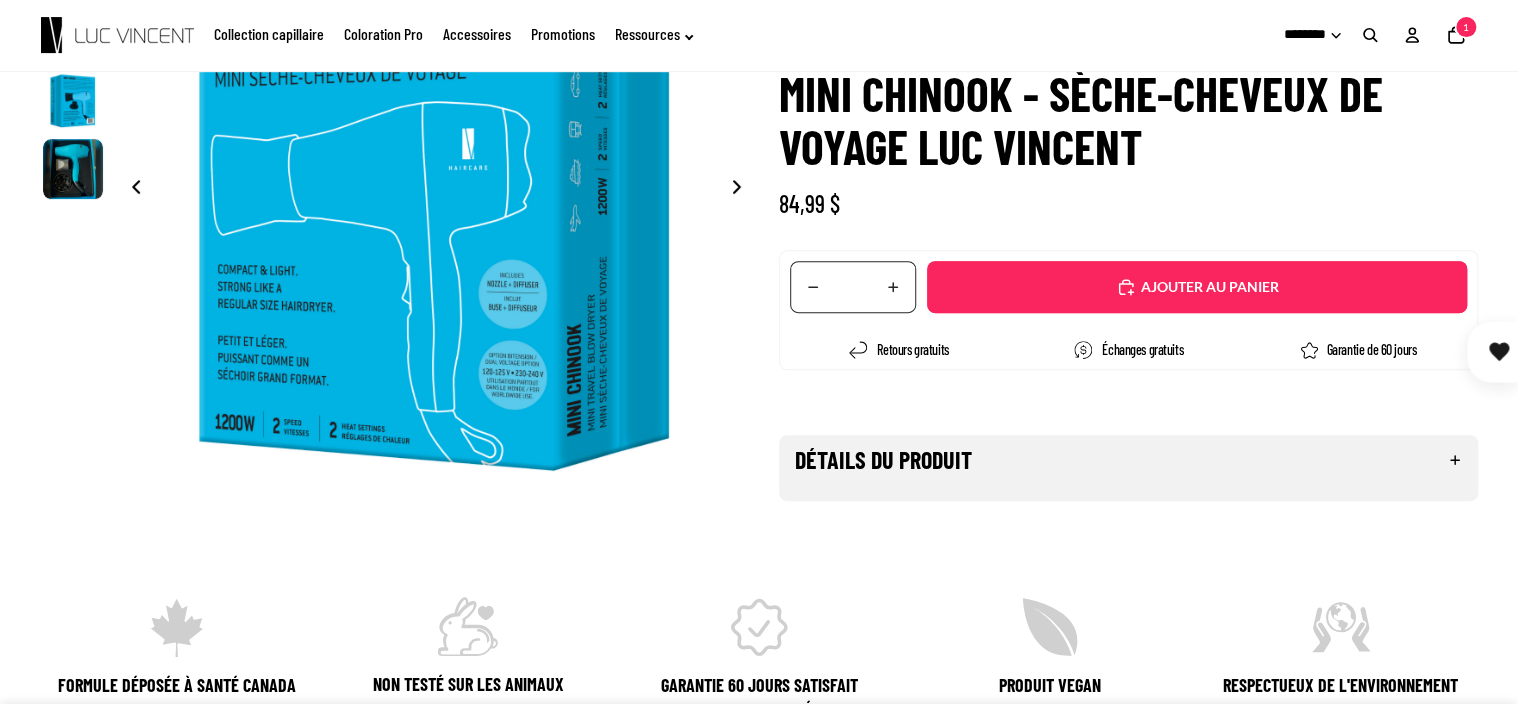 click on "Ajouté" at bounding box center [1207, 287] 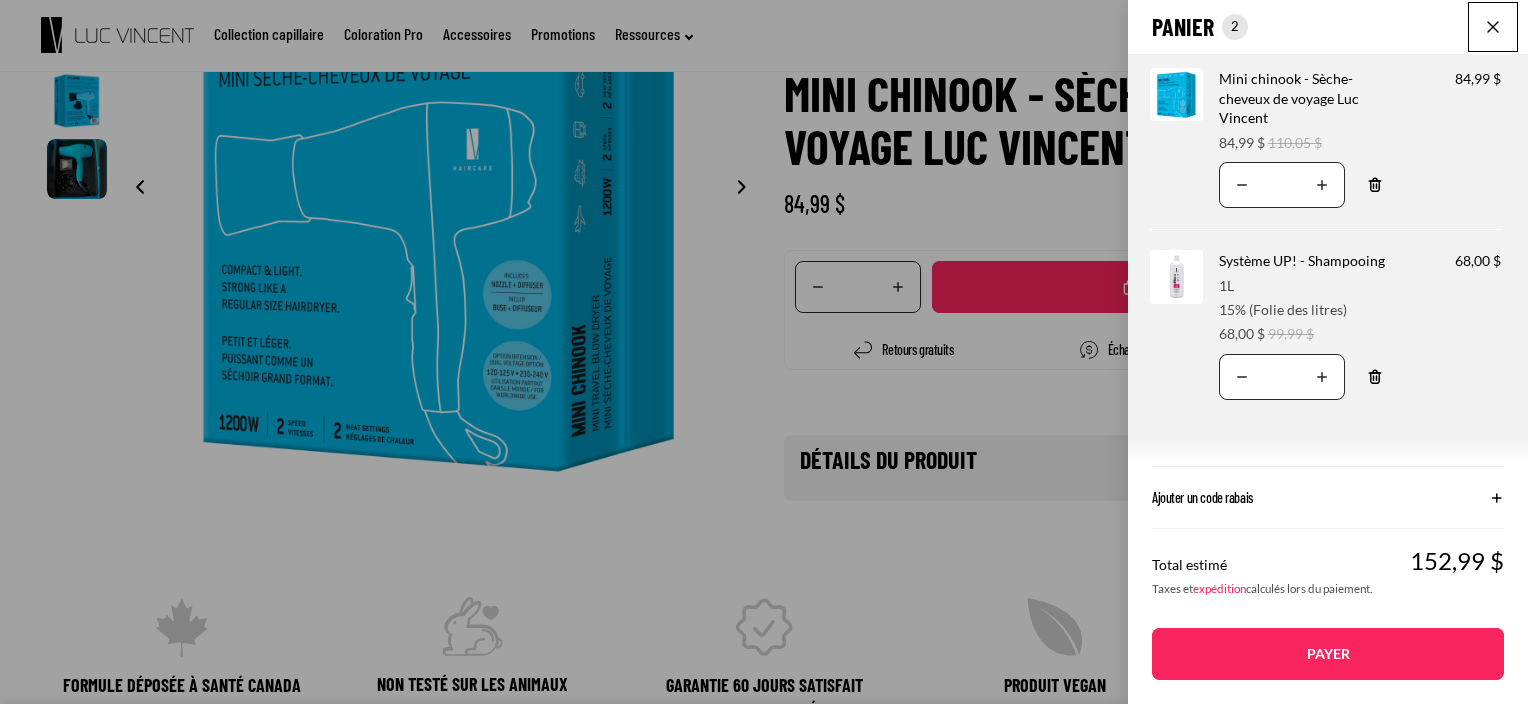 click on "Panier
Nombre total d'articles dans le panier: 2
2
2
Total du panier
152,99CAD
Image de produit
Informations sur le produit
Quantité
Nombre total de produits
Mini chinook - Sèche-cheveux de voyage Luc Vincent" 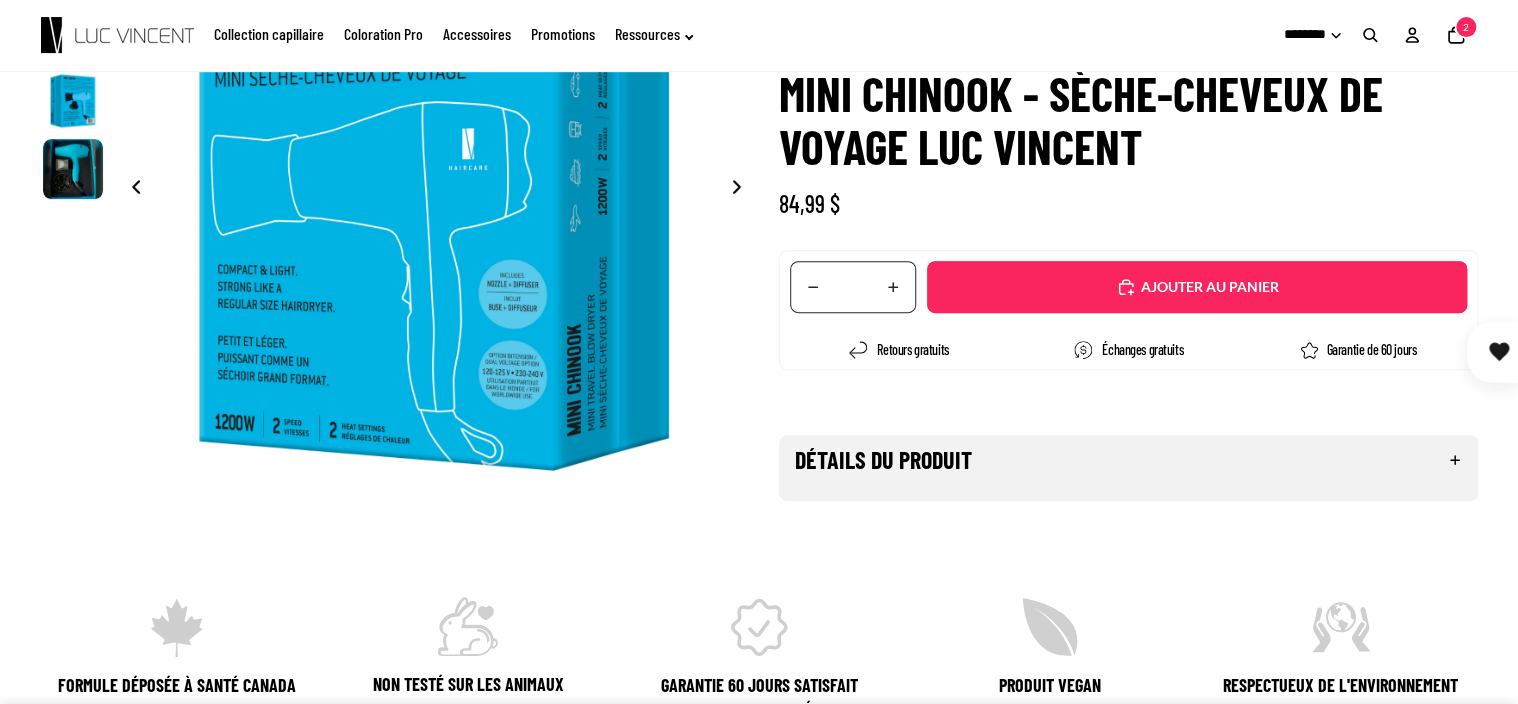 scroll, scrollTop: 193, scrollLeft: 0, axis: vertical 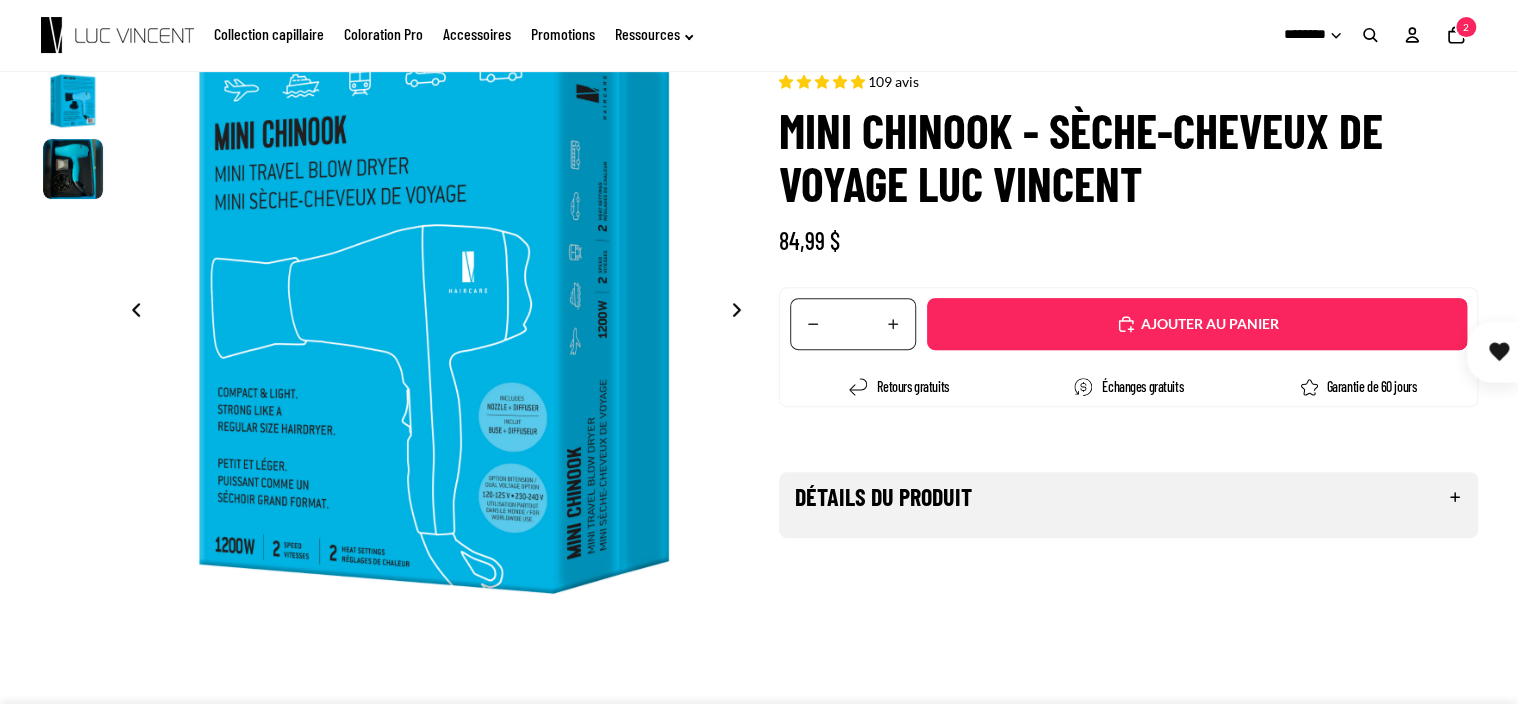 click 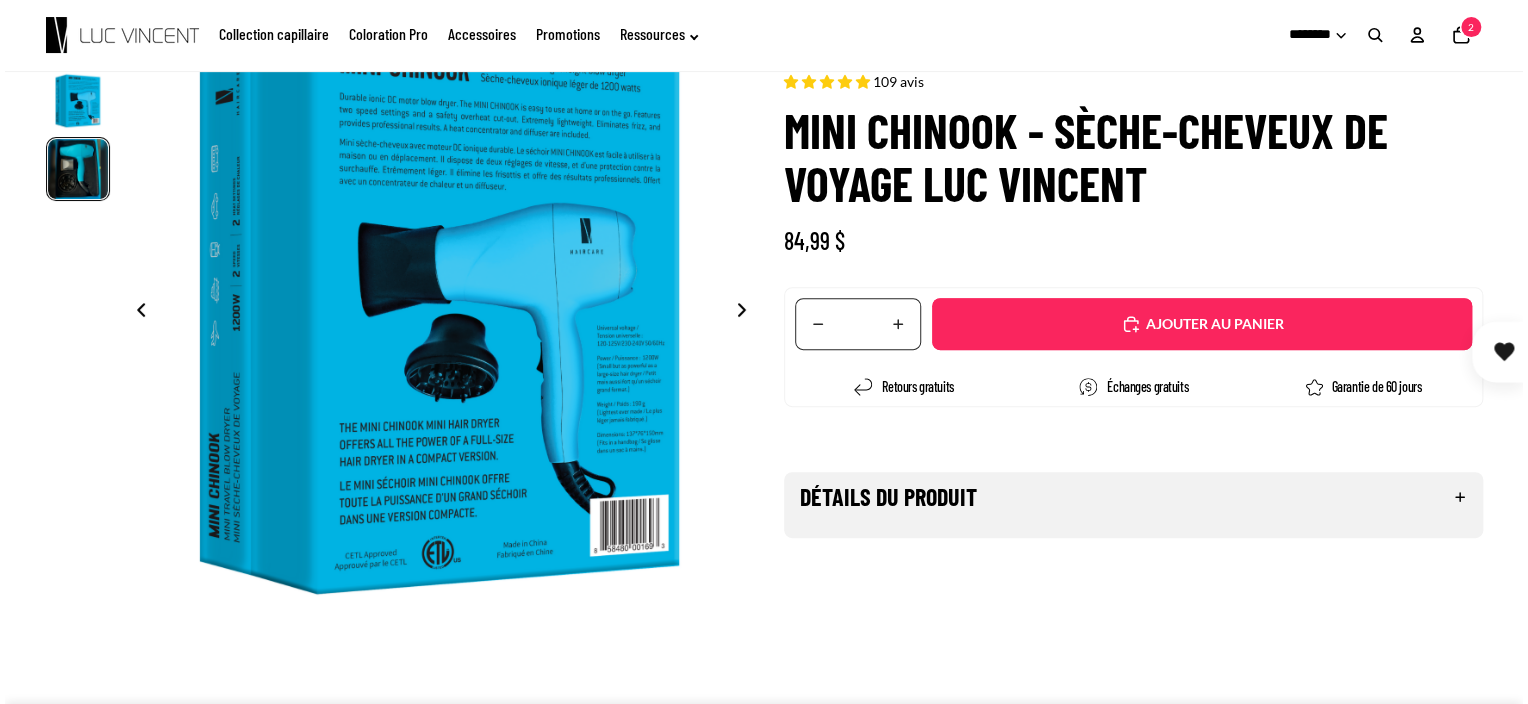 scroll, scrollTop: 0, scrollLeft: 1290, axis: horizontal 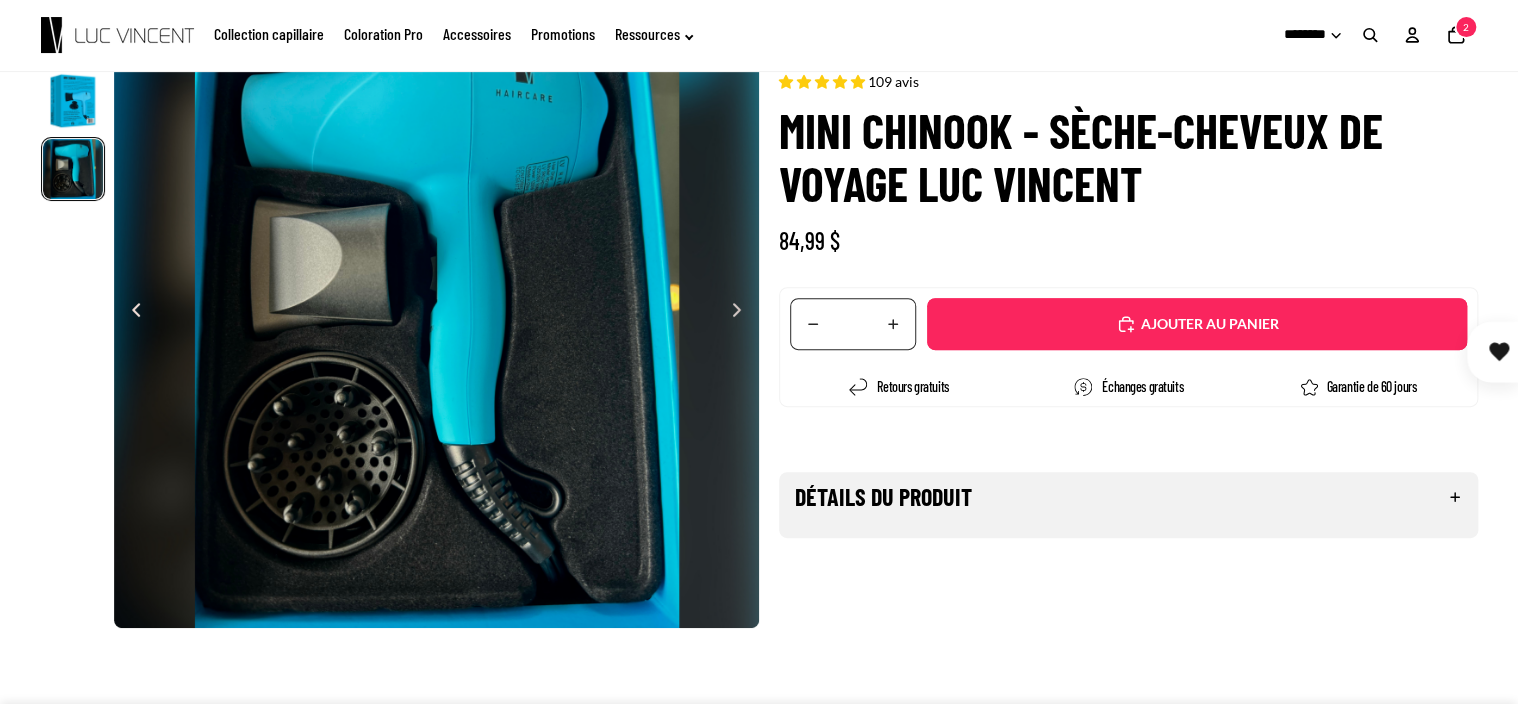 click on "Ajouté" at bounding box center (1197, 324) 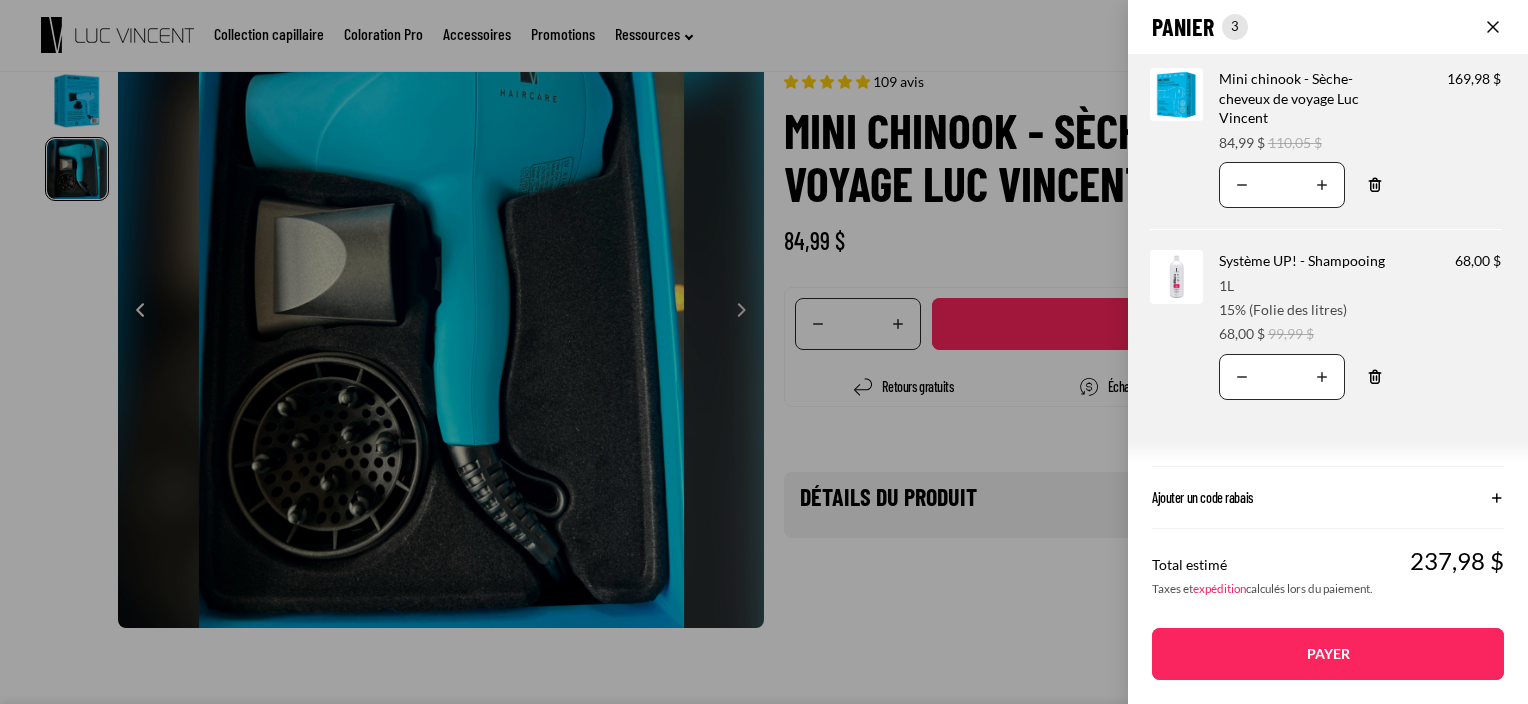 scroll, scrollTop: 0, scrollLeft: 1292, axis: horizontal 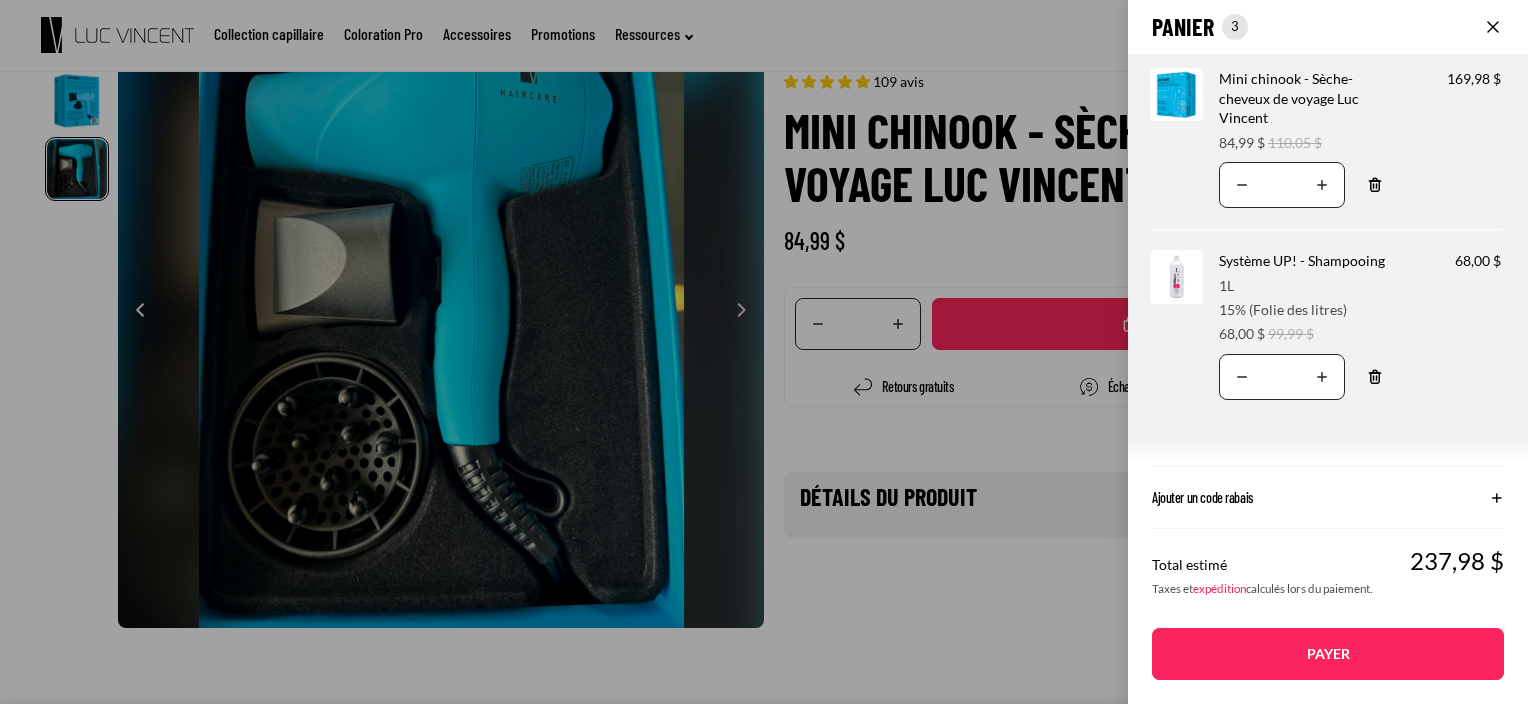 click on "Translation missing: fr.accessibility.decrease_quantity" at bounding box center (1242, 185) 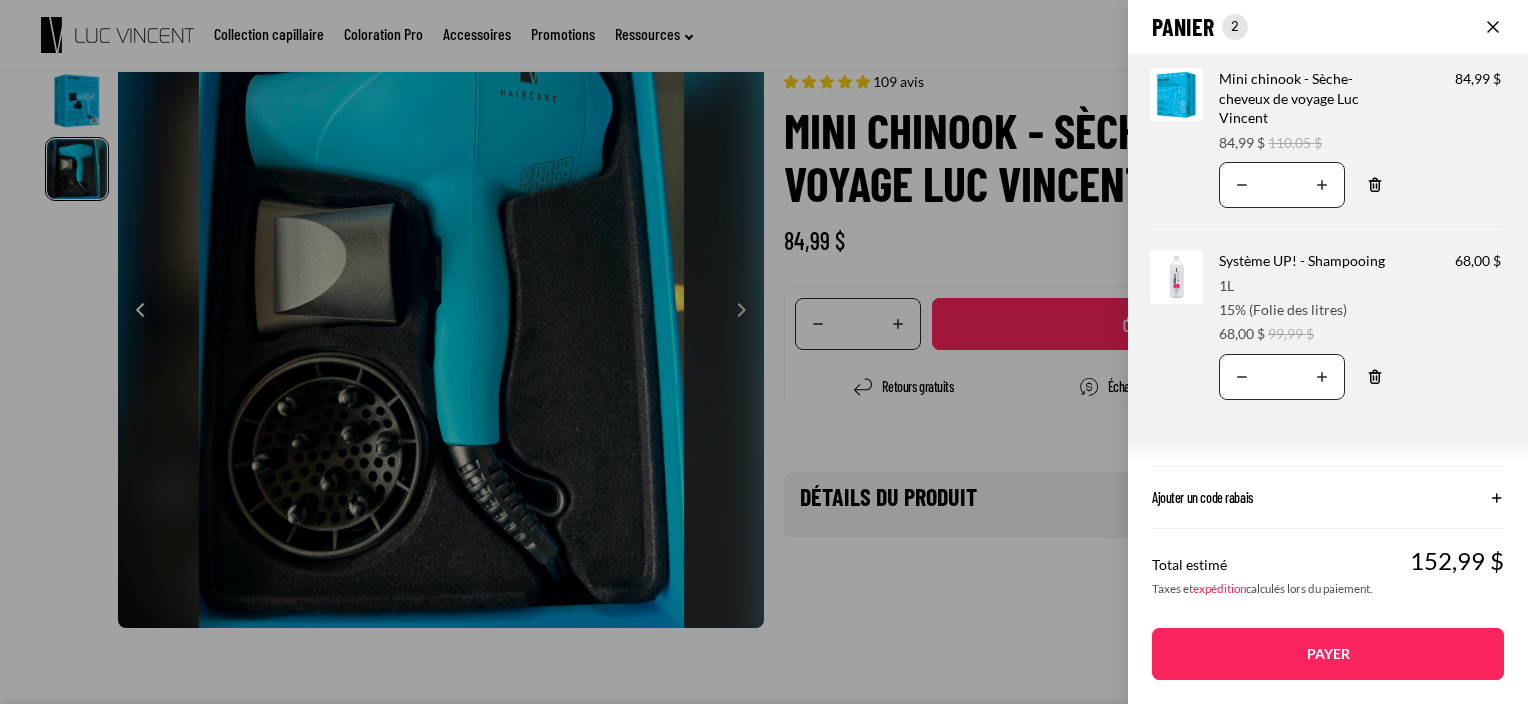 click on "Payer" at bounding box center (1328, 654) 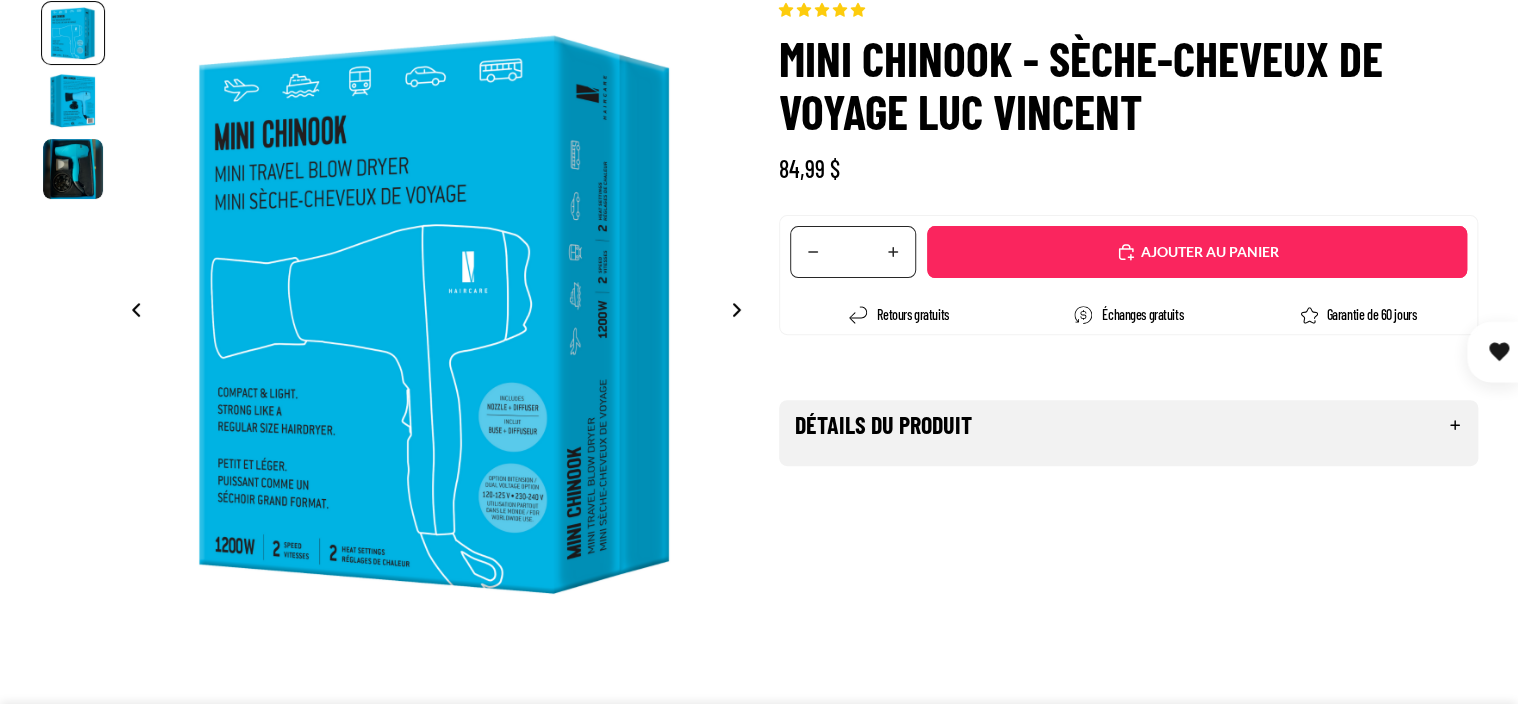 scroll, scrollTop: 193, scrollLeft: 0, axis: vertical 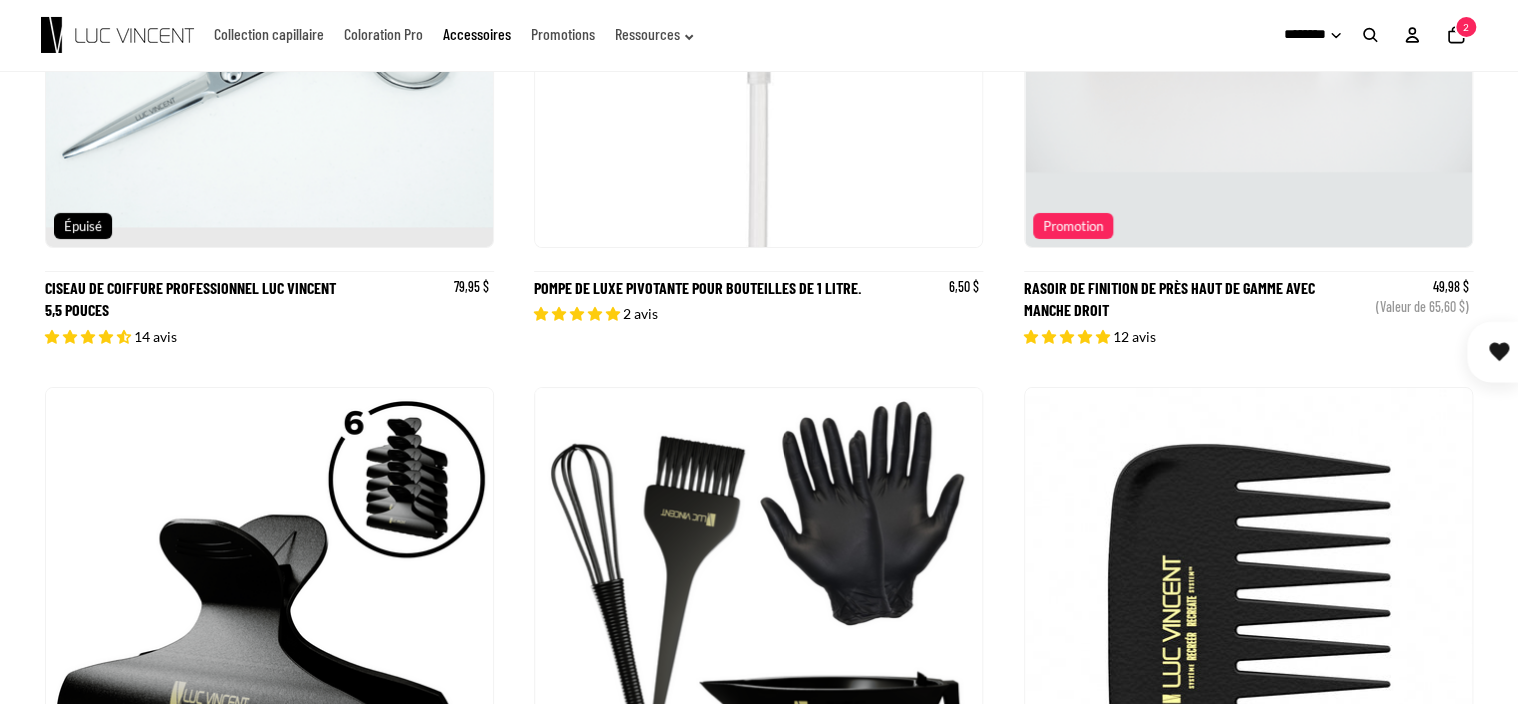 click on "Ignorer et passer au contenu
15% de rabais sur nos litres, à l'achat de 2 litres et + obtenez un fixatif 150ml gratuit
Aucune interruption de service malgré la menace de grève des postes.
Aucune interruption de service malgré la menace de grève des postes.
Livraison gratuite à l'achat de 95$ et plus
Livraison gratuite à l'achat de 95$ et plus
Collection capillaire" at bounding box center (759, -675) 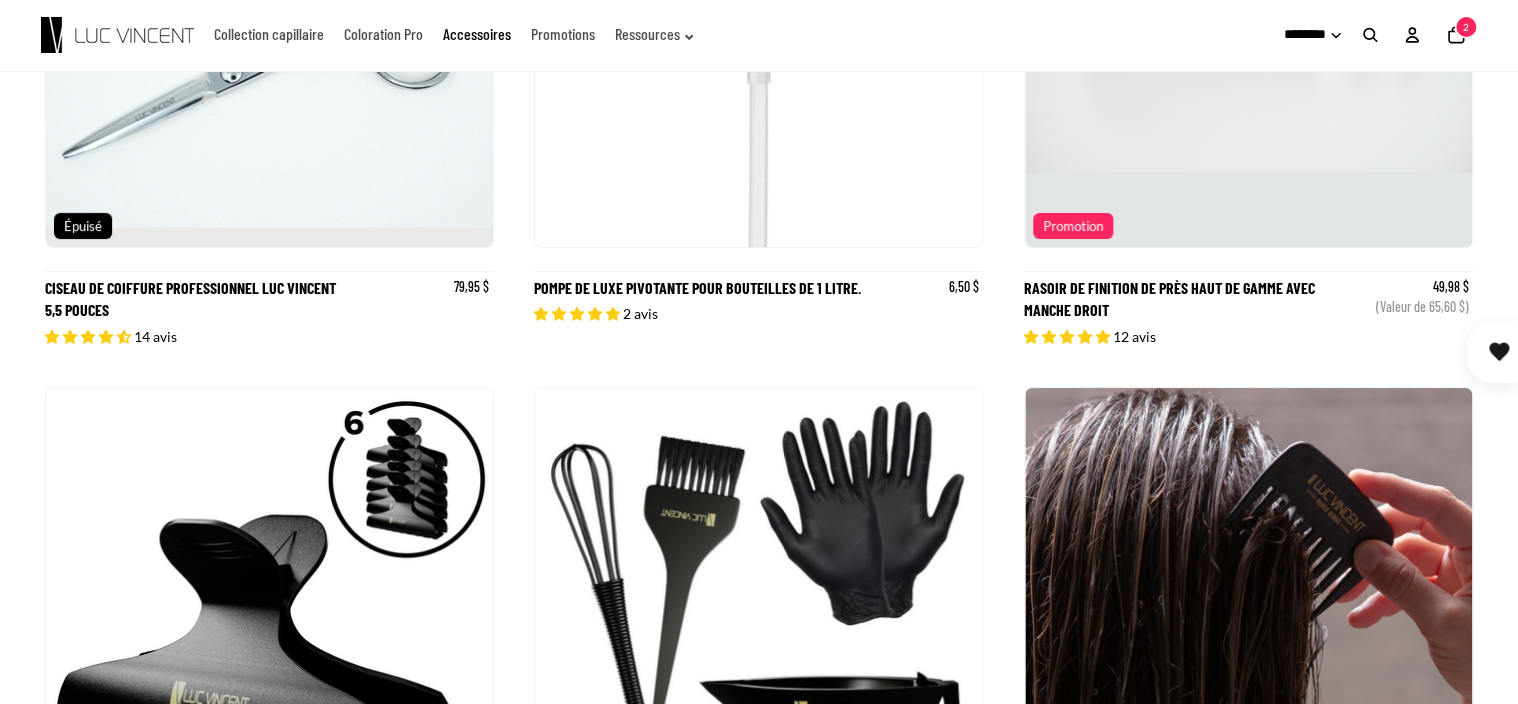 scroll, scrollTop: 0, scrollLeft: 0, axis: both 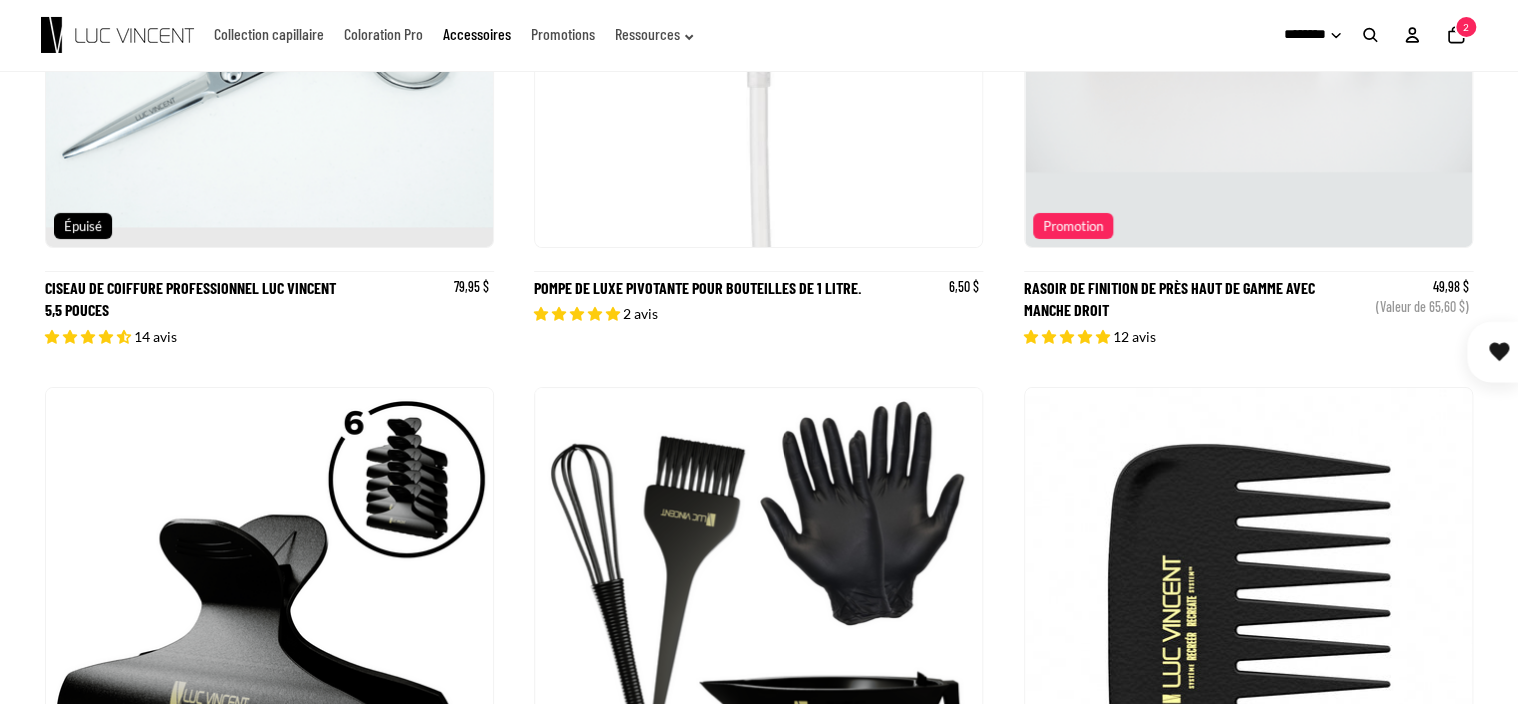 click at bounding box center [759, 23] 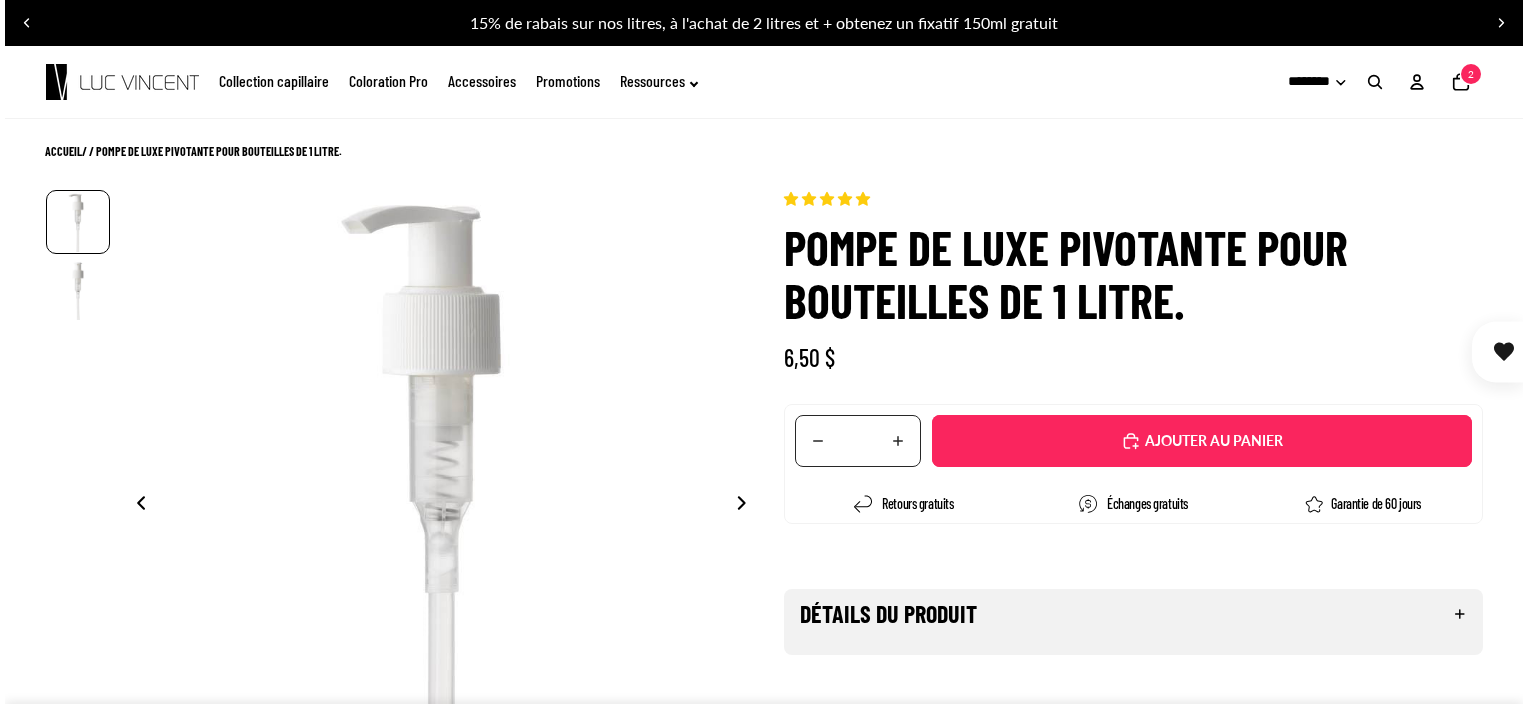 scroll, scrollTop: 0, scrollLeft: 0, axis: both 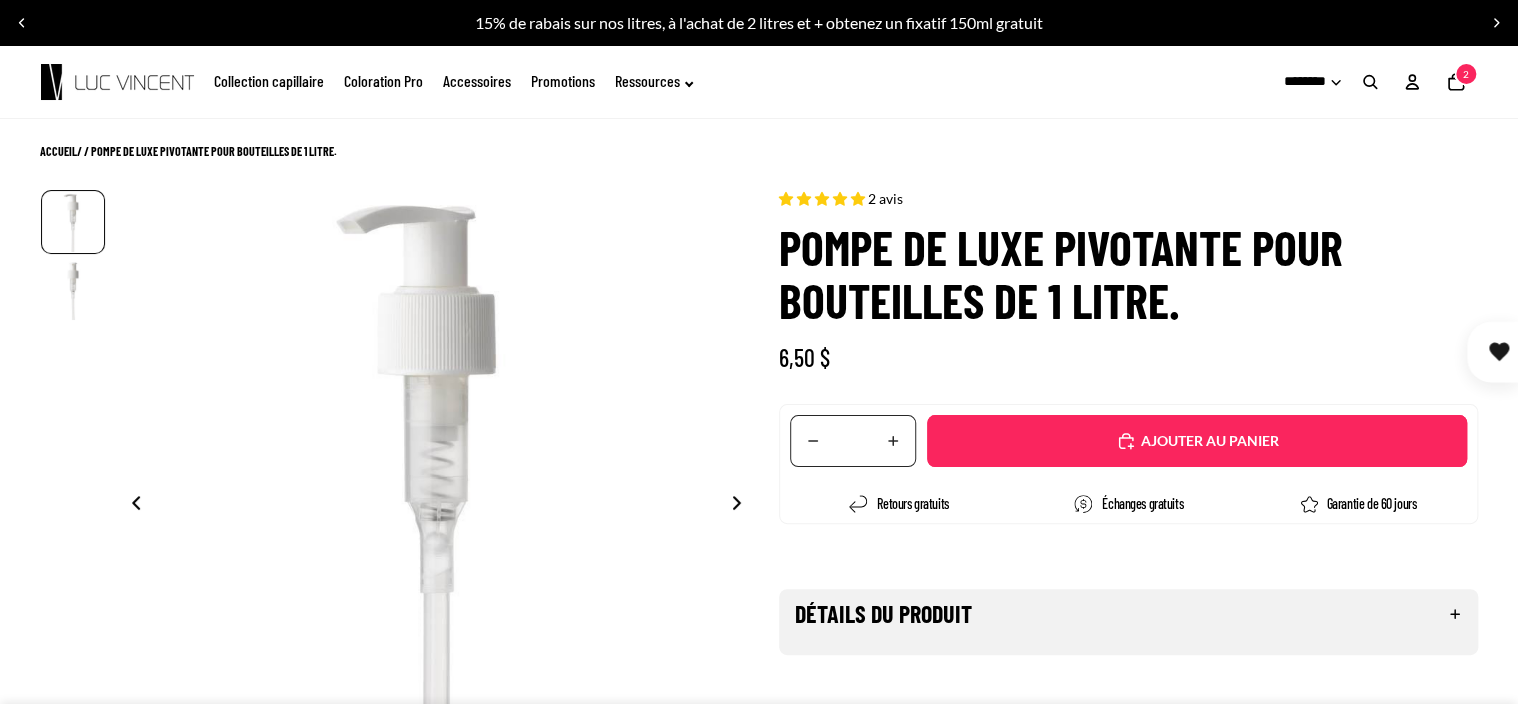 select on "**********" 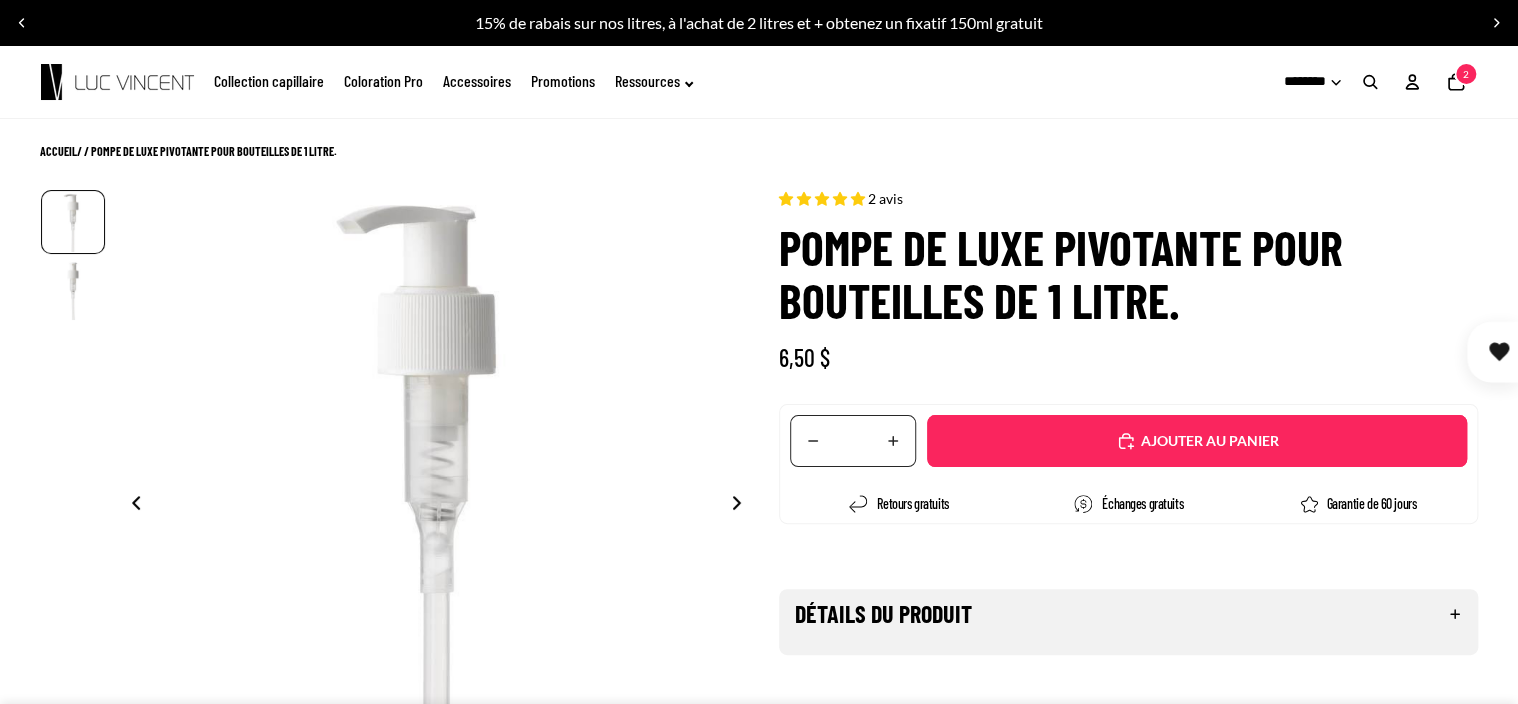 click on "Ajouté" at bounding box center [1207, 441] 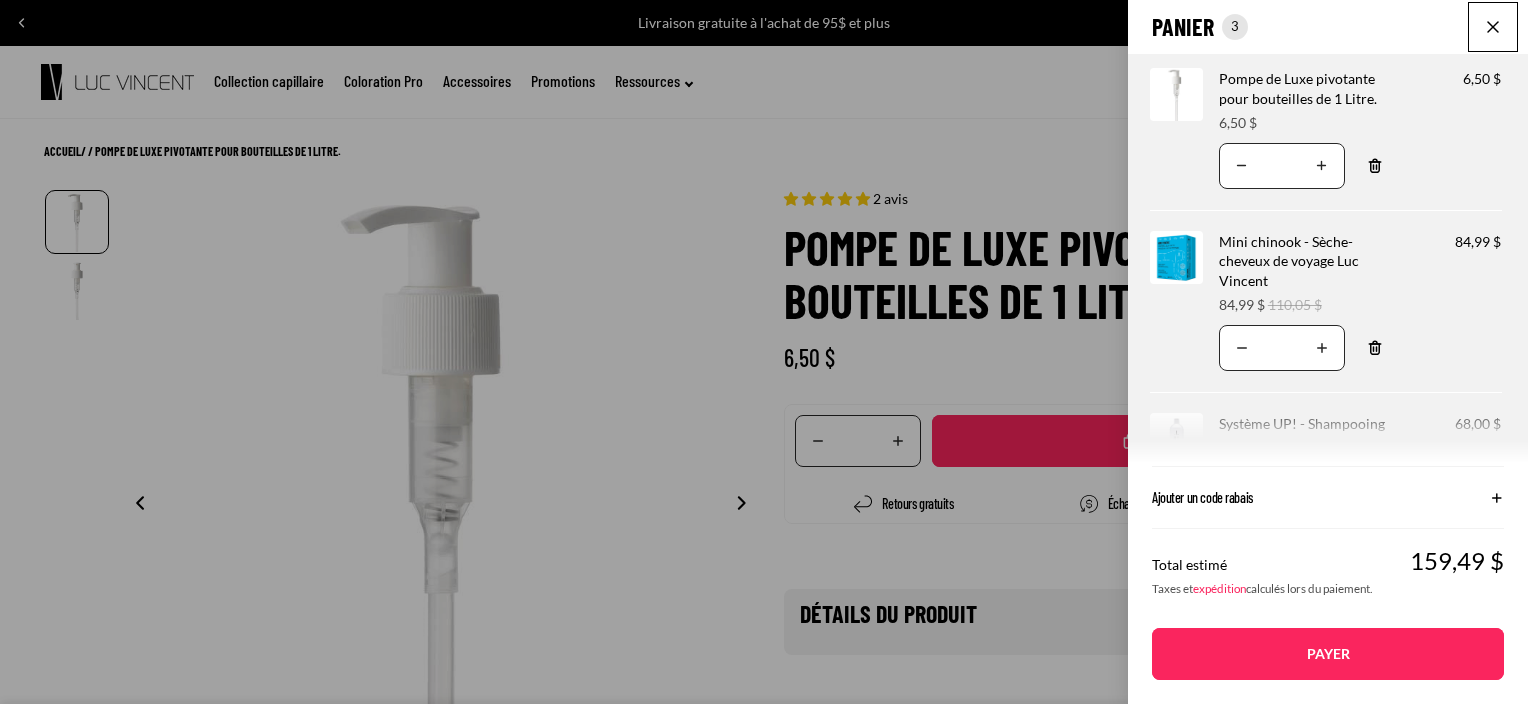 click on "Panier
Nombre total d'articles dans le panier: 3
3
3
Total du panier
159,49CAD
Image de produit
Informations sur le produit
Quantité
Nombre total de produits
Pompe de Luxe pivotante pour bouteilles de 1 Litre.
Prix" 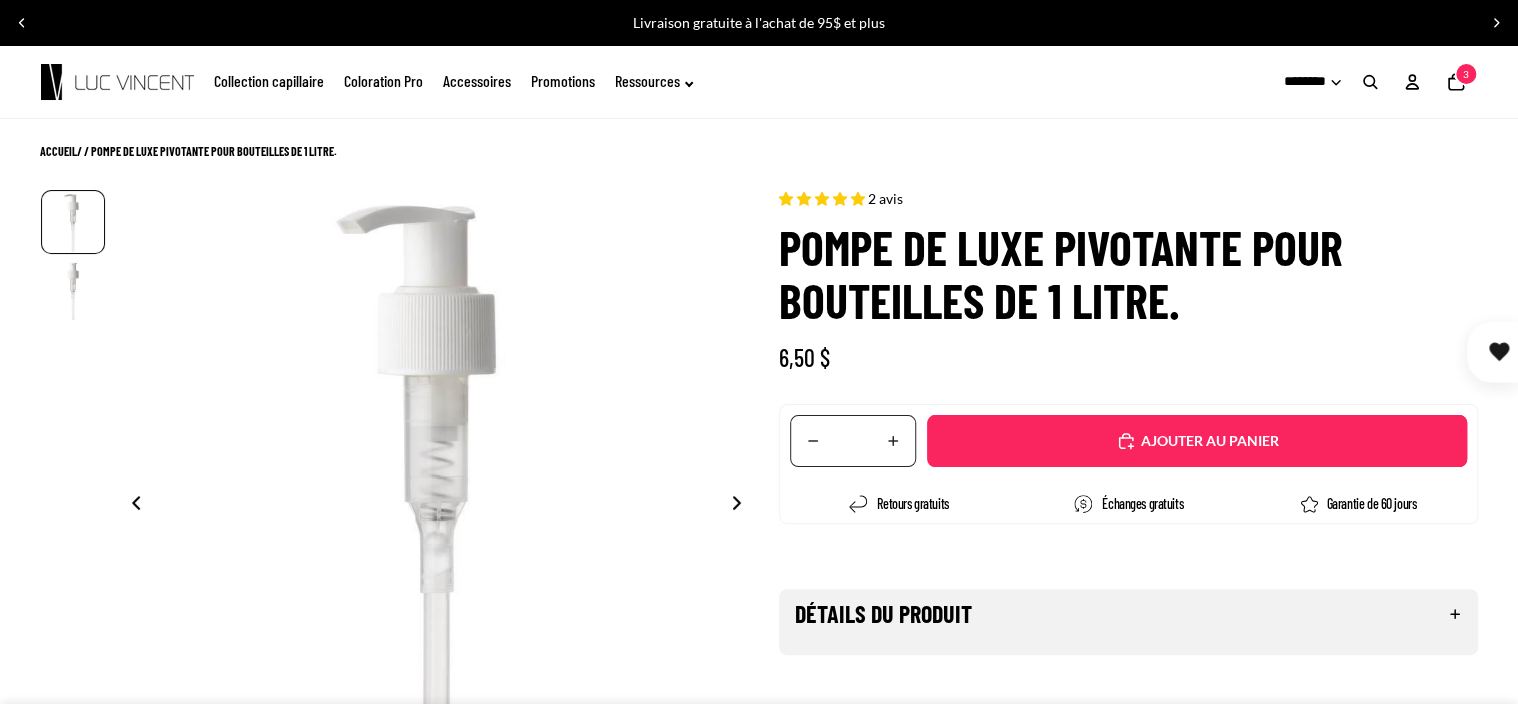 click on "Ajouté" at bounding box center [1207, 441] 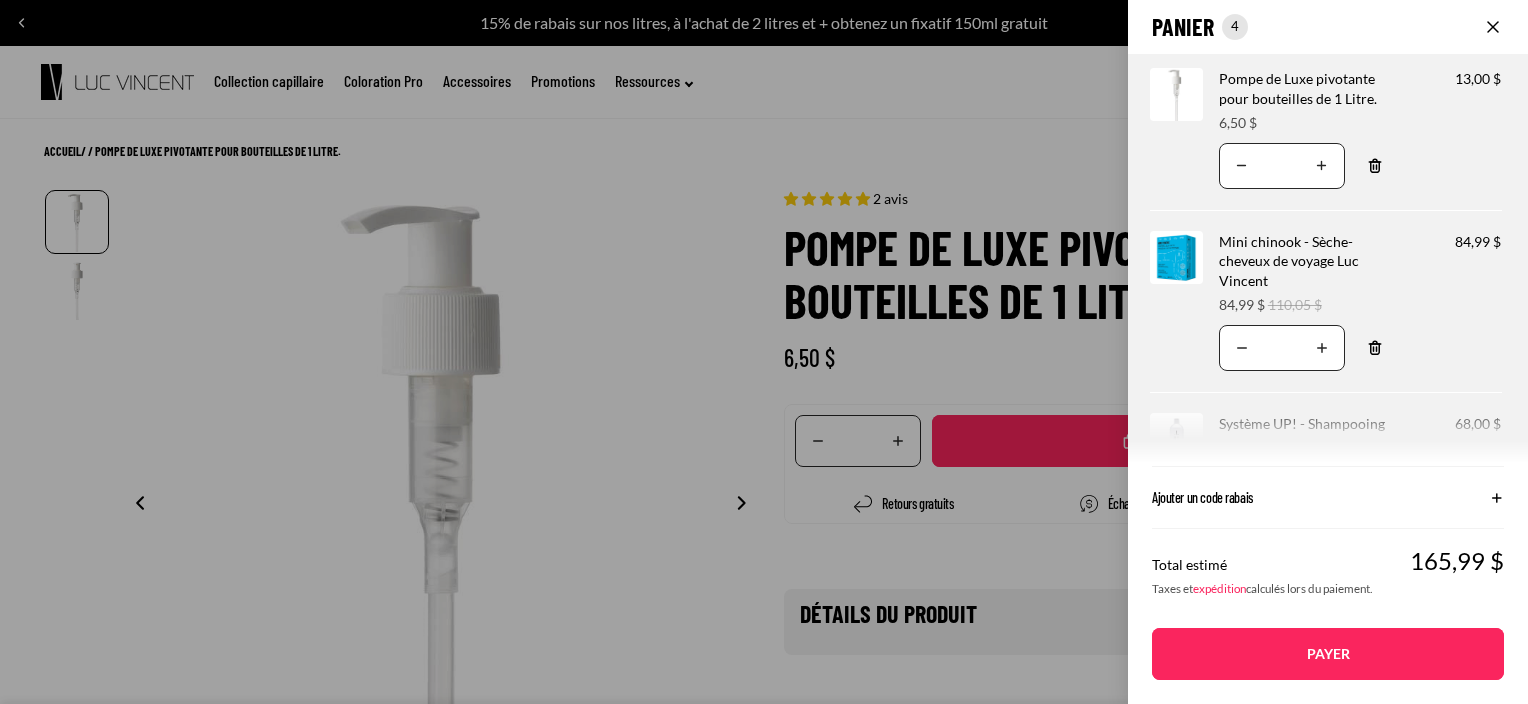 click on "Payer" at bounding box center (1328, 654) 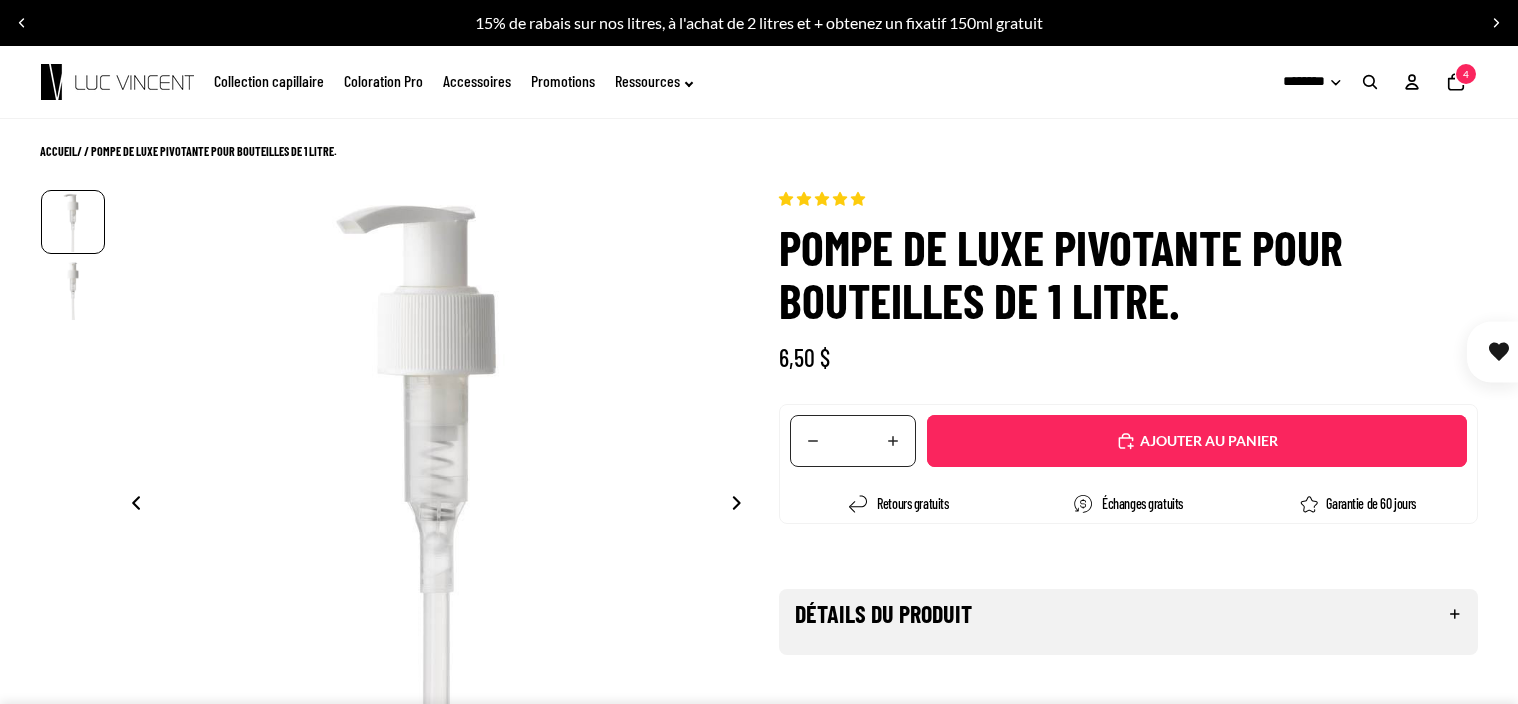scroll, scrollTop: 0, scrollLeft: 0, axis: both 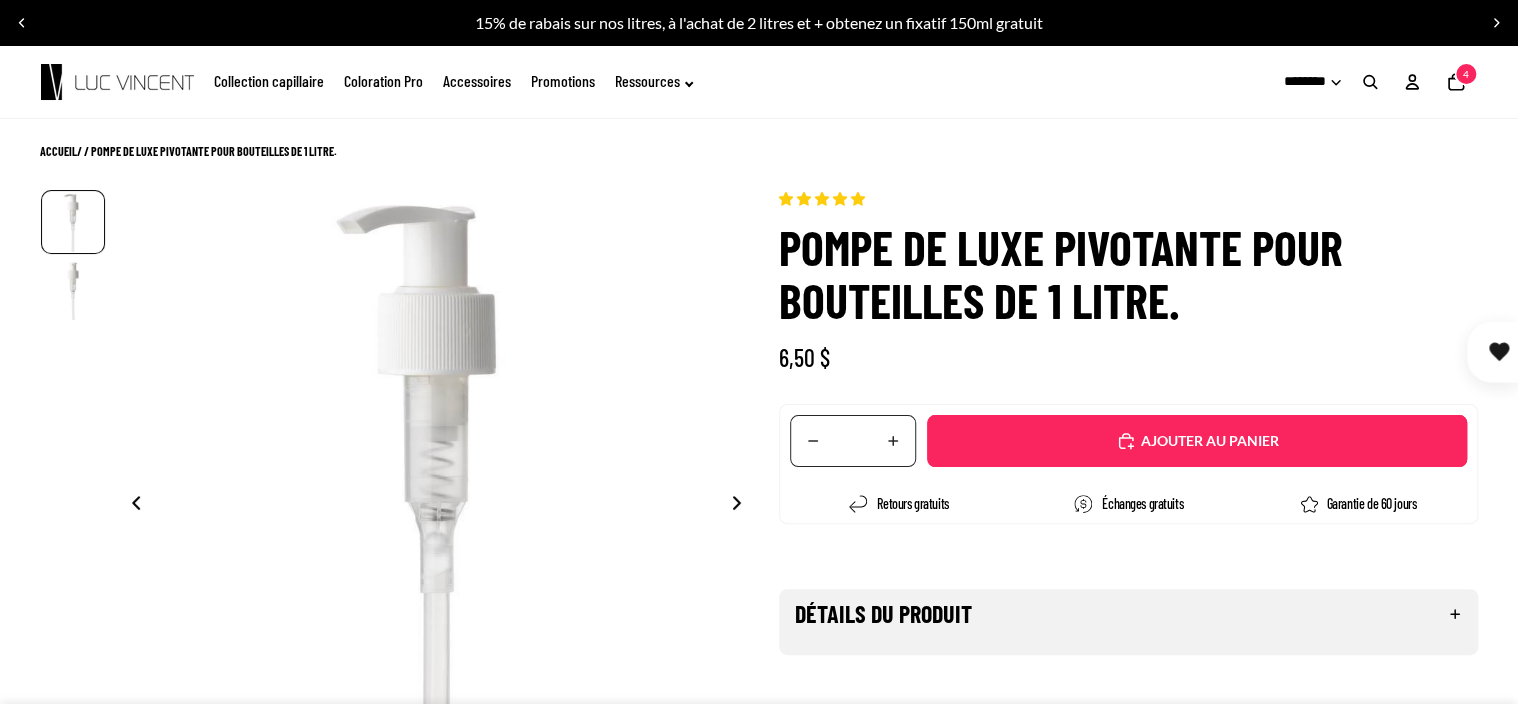 select on "**********" 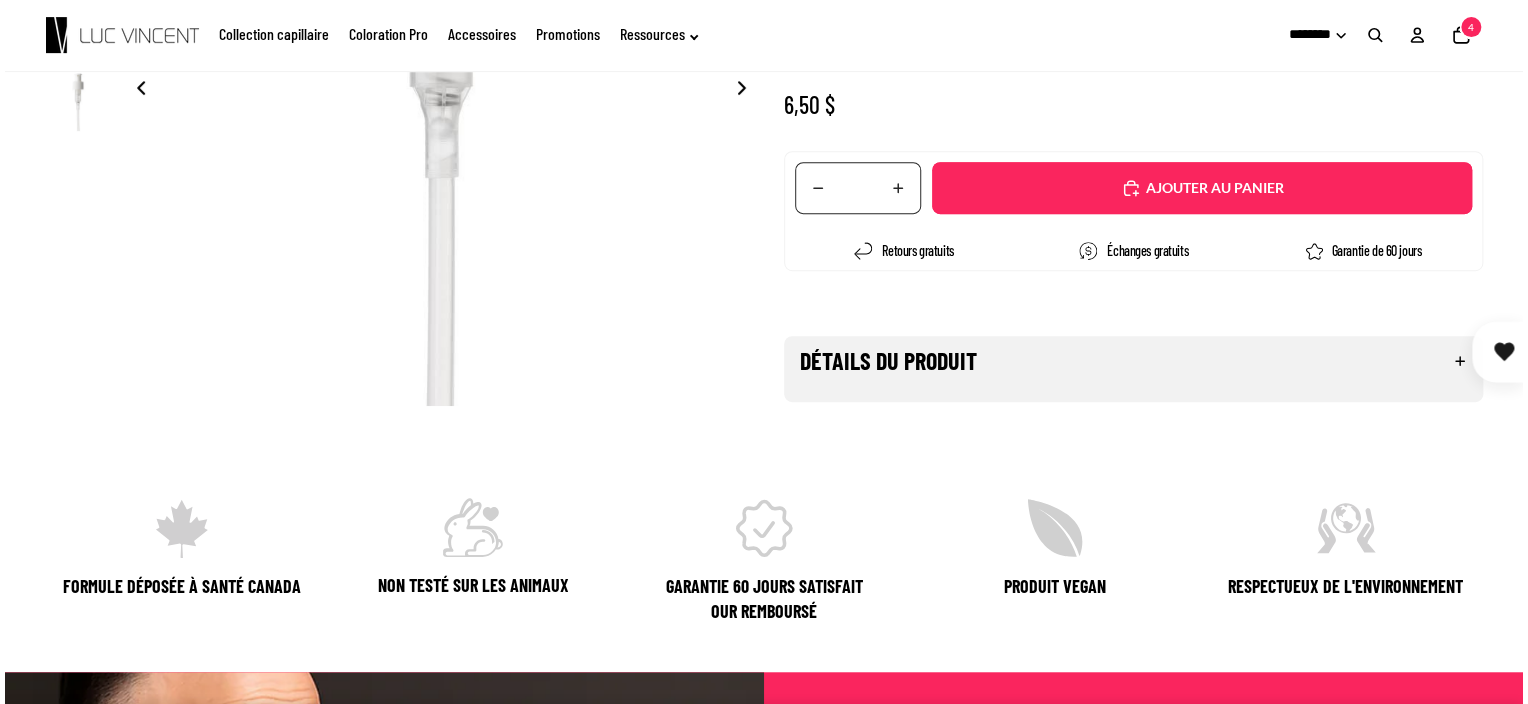 scroll, scrollTop: 377, scrollLeft: 0, axis: vertical 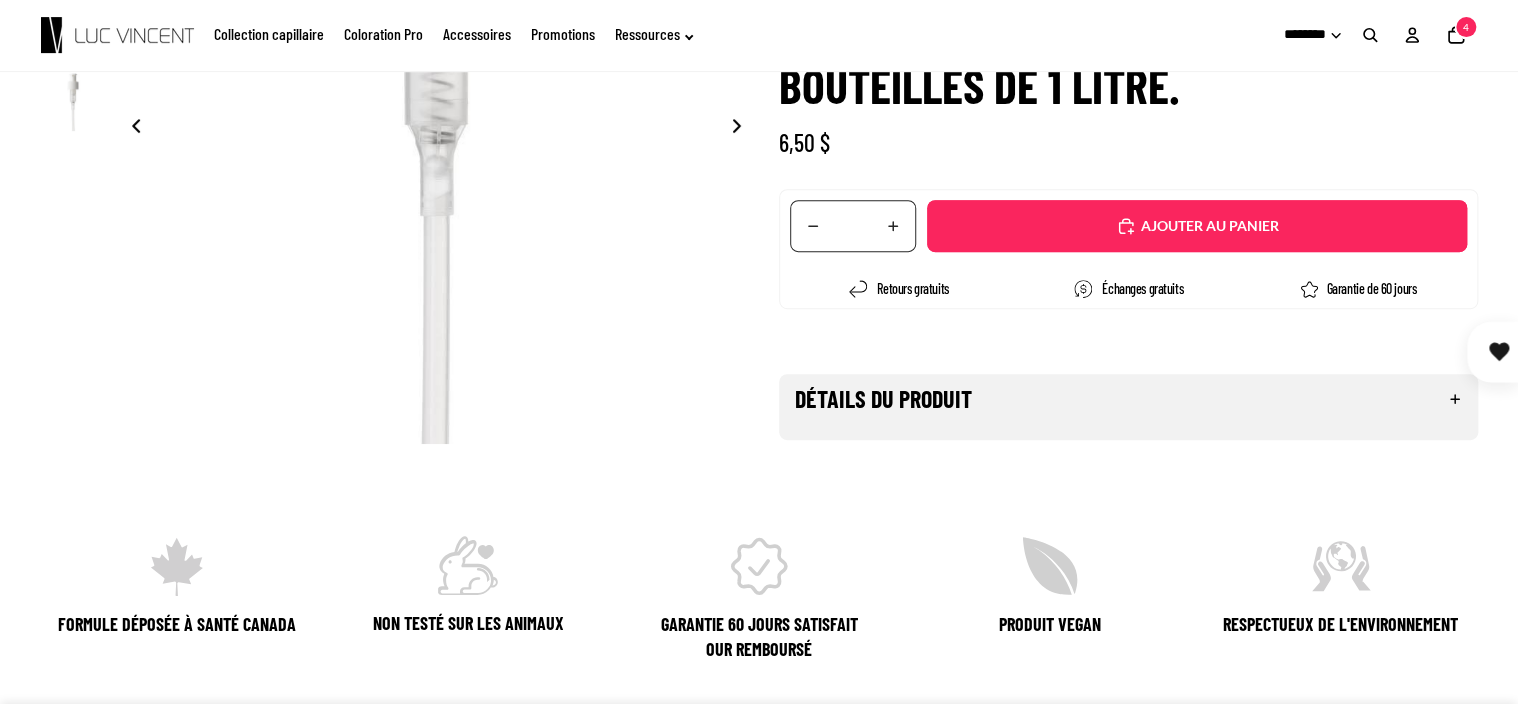 click on "Ajouté" at bounding box center (1197, 226) 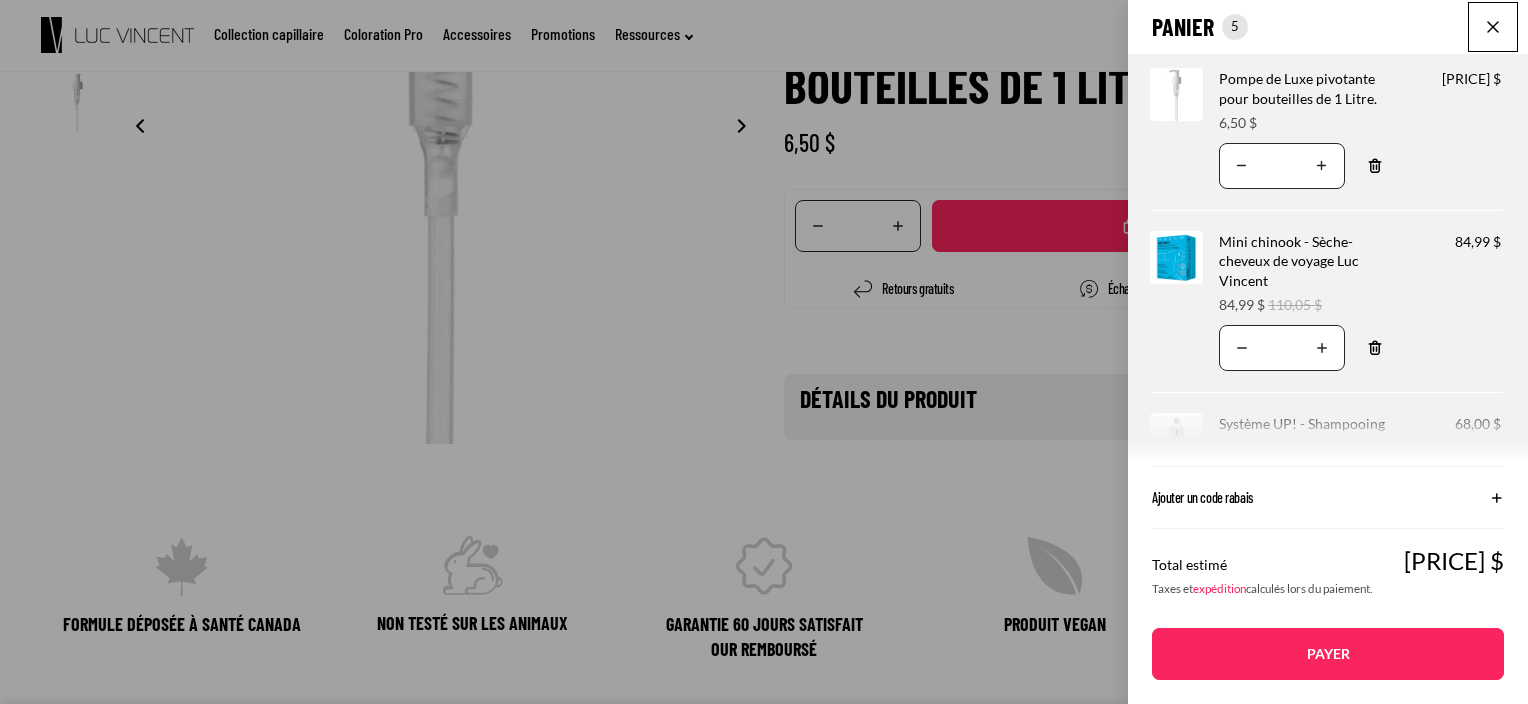 click on "Translation missing: fr.accessibility.decrease_quantity" at bounding box center [1242, 166] 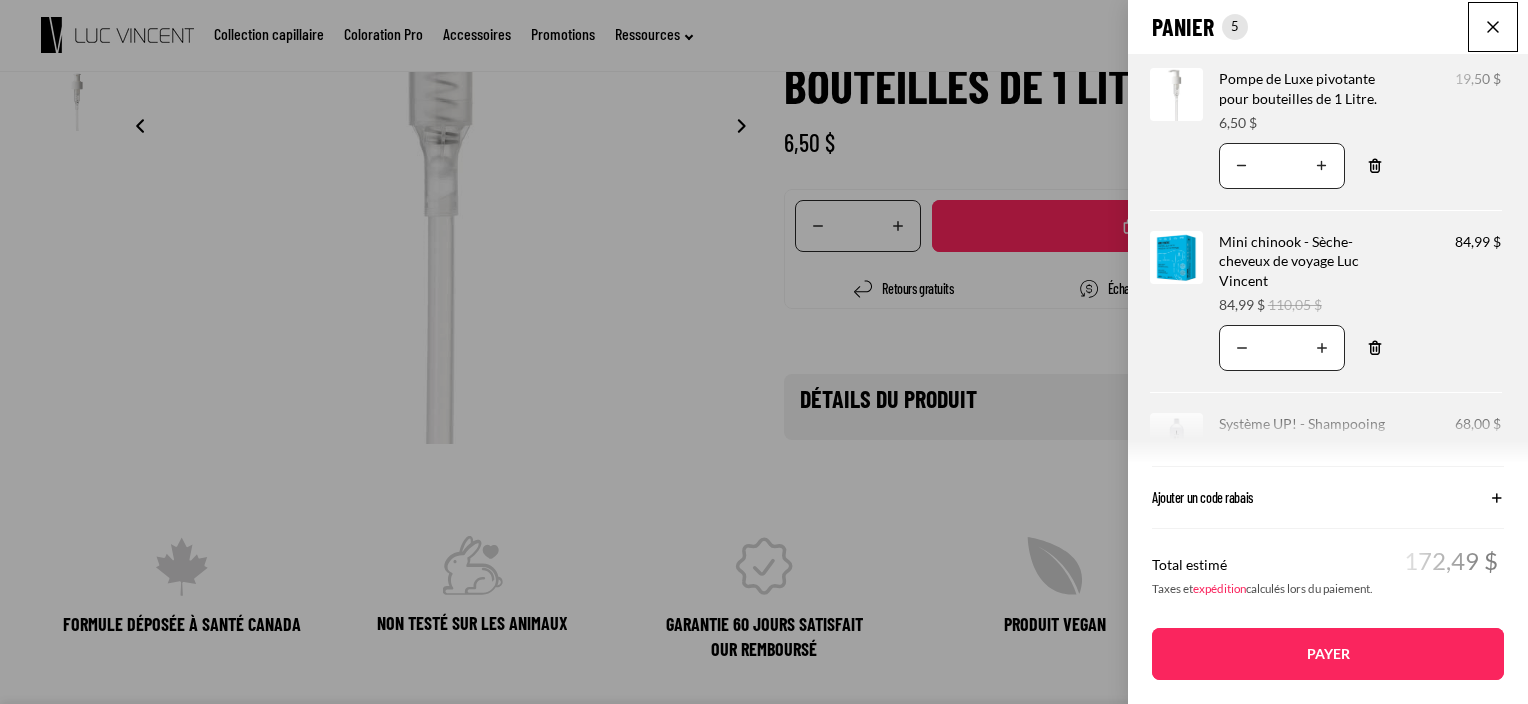 click on "Panier
Nombre total d'articles dans le panier: 5
5
5
Total du panier
172,49CAD
Image de produit
Informations sur le produit
Quantité
Nombre total de produits
Pompe de Luxe pivotante pour bouteilles de 1 Litre.
Prix 6,50 $" 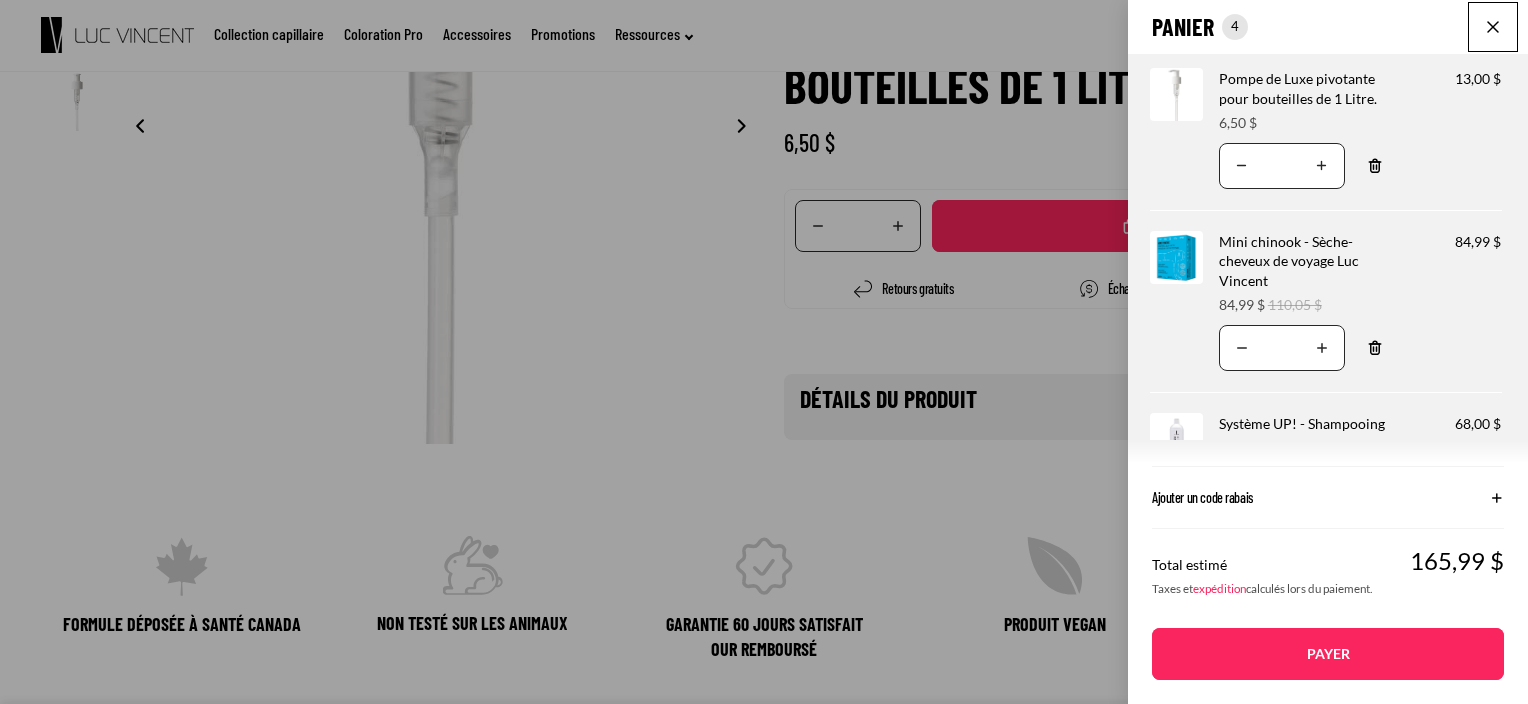 click on "Translation missing: fr.accessibility.decrease_quantity" at bounding box center [1242, 166] 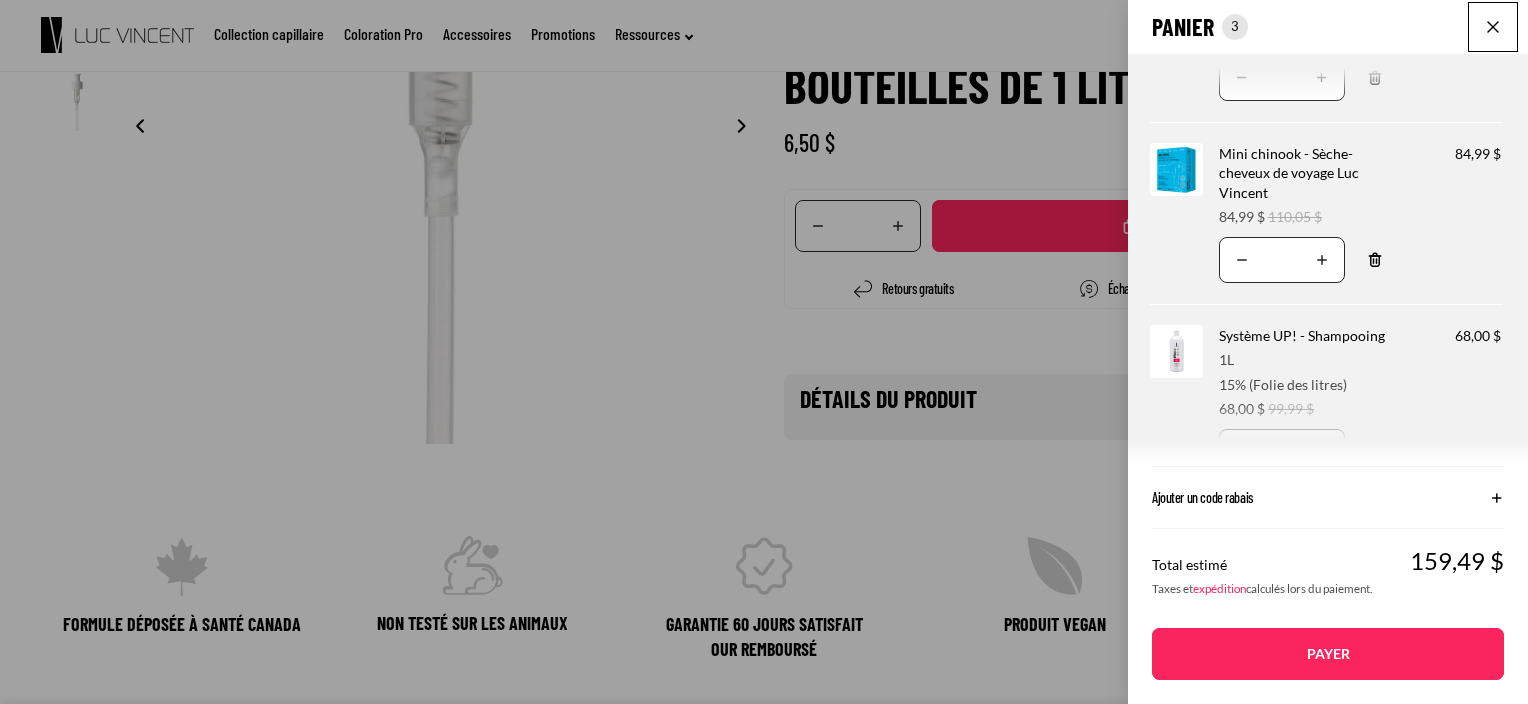 scroll, scrollTop: 143, scrollLeft: 0, axis: vertical 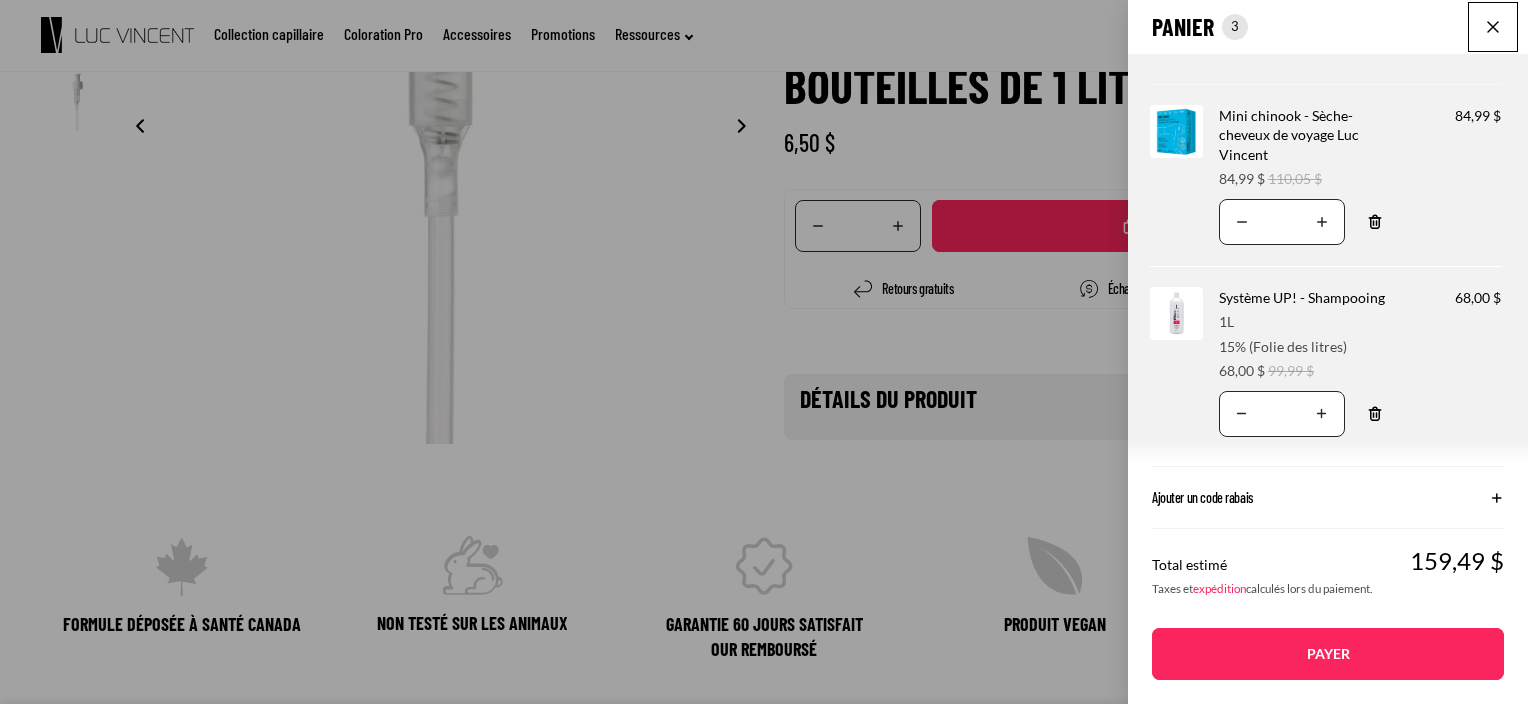 click on "Payer" at bounding box center [1328, 654] 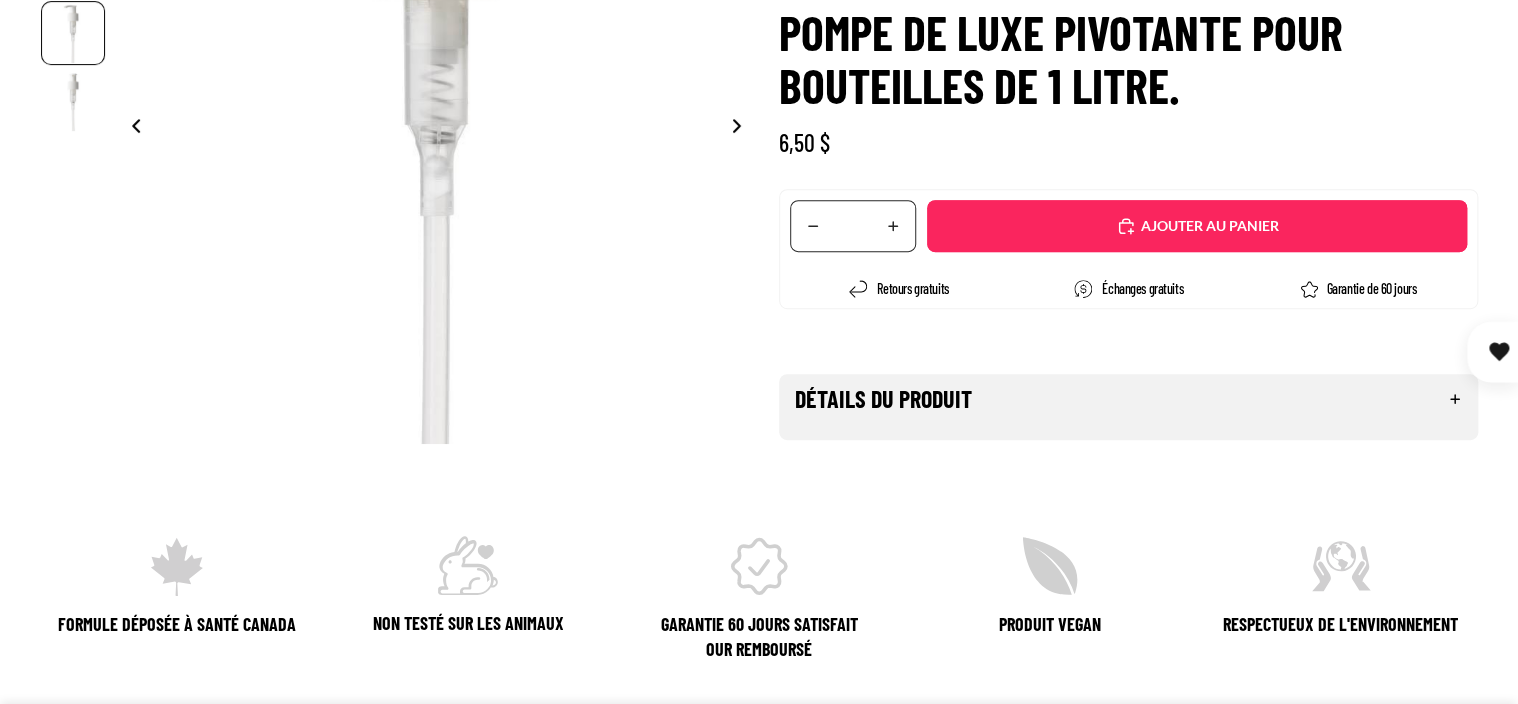 scroll, scrollTop: 377, scrollLeft: 0, axis: vertical 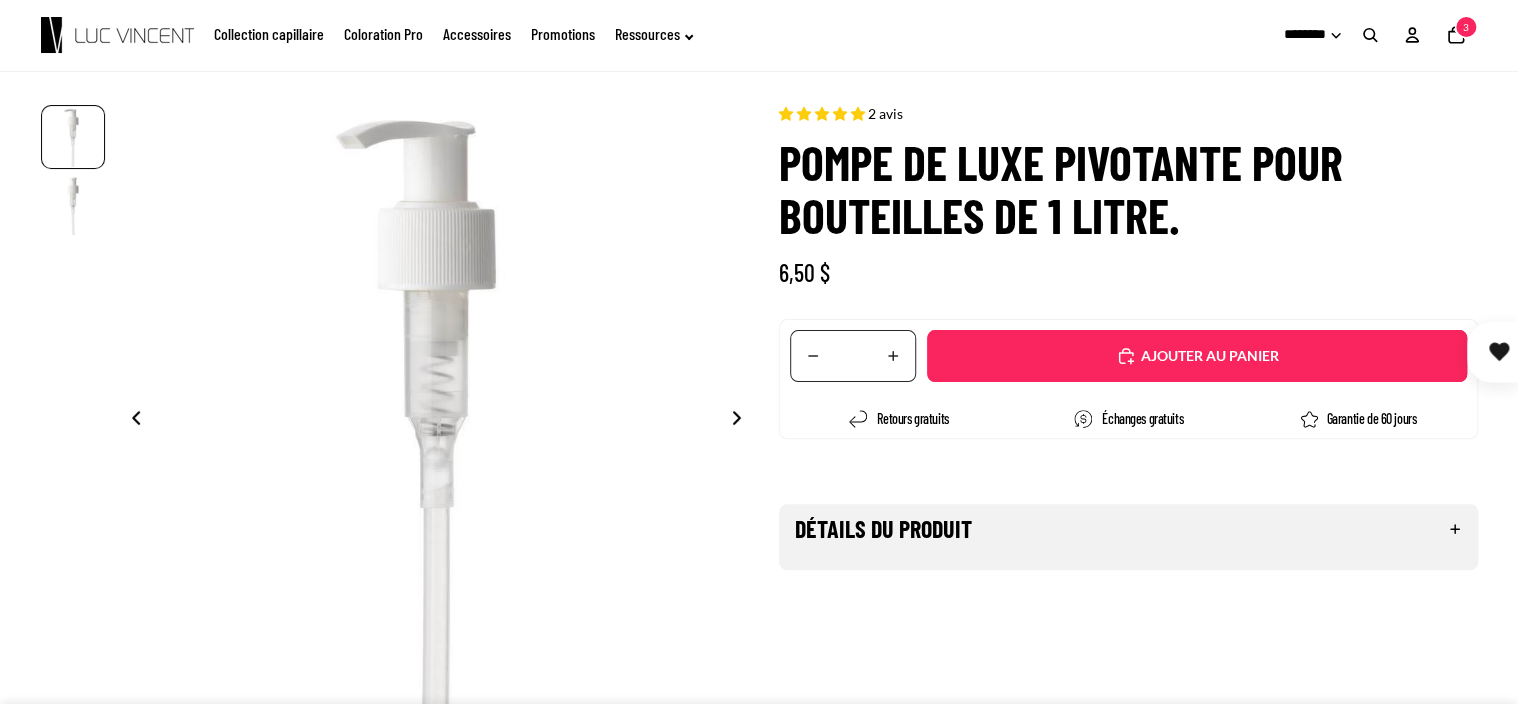 click on "Ajouté" at bounding box center [1197, 356] 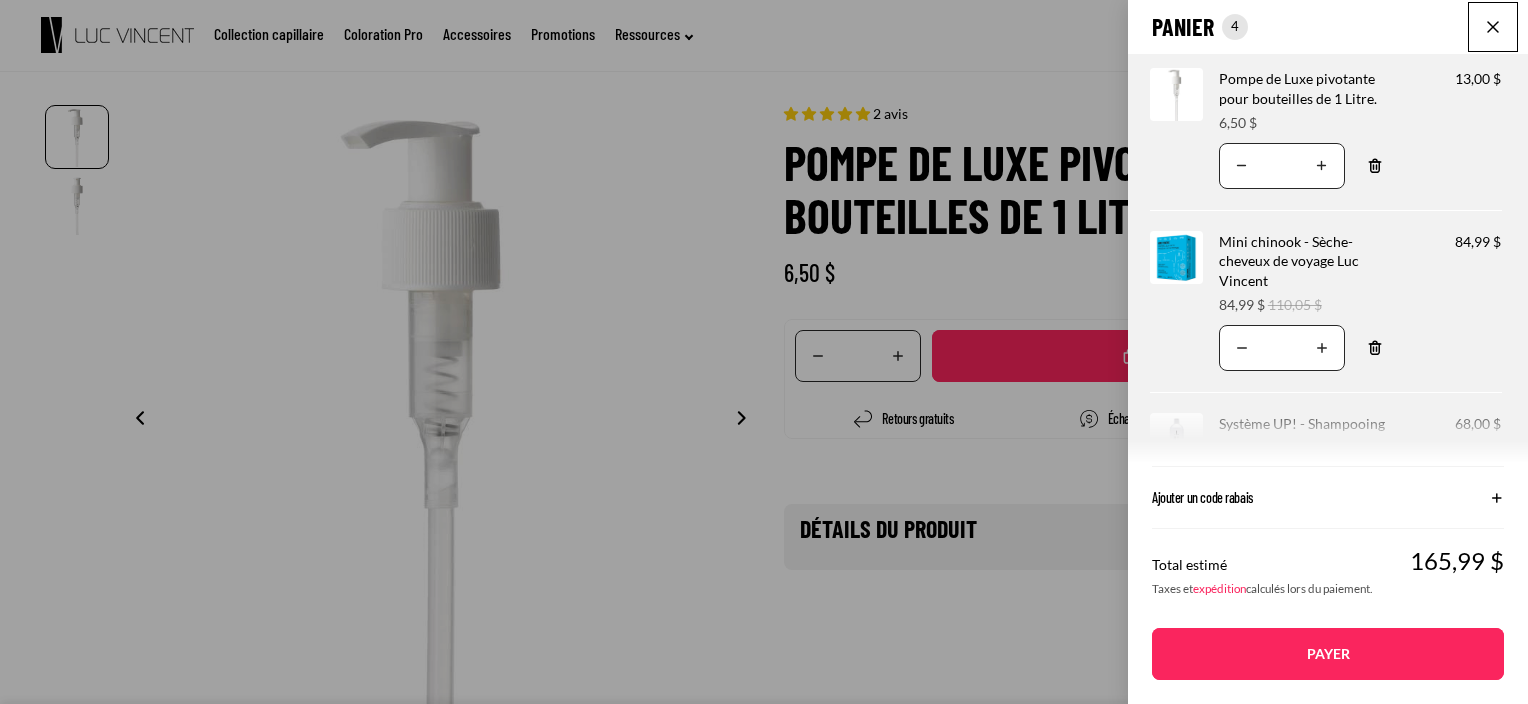 click on "Translation missing: fr.accessibility.decrease_quantity" at bounding box center [1242, 166] 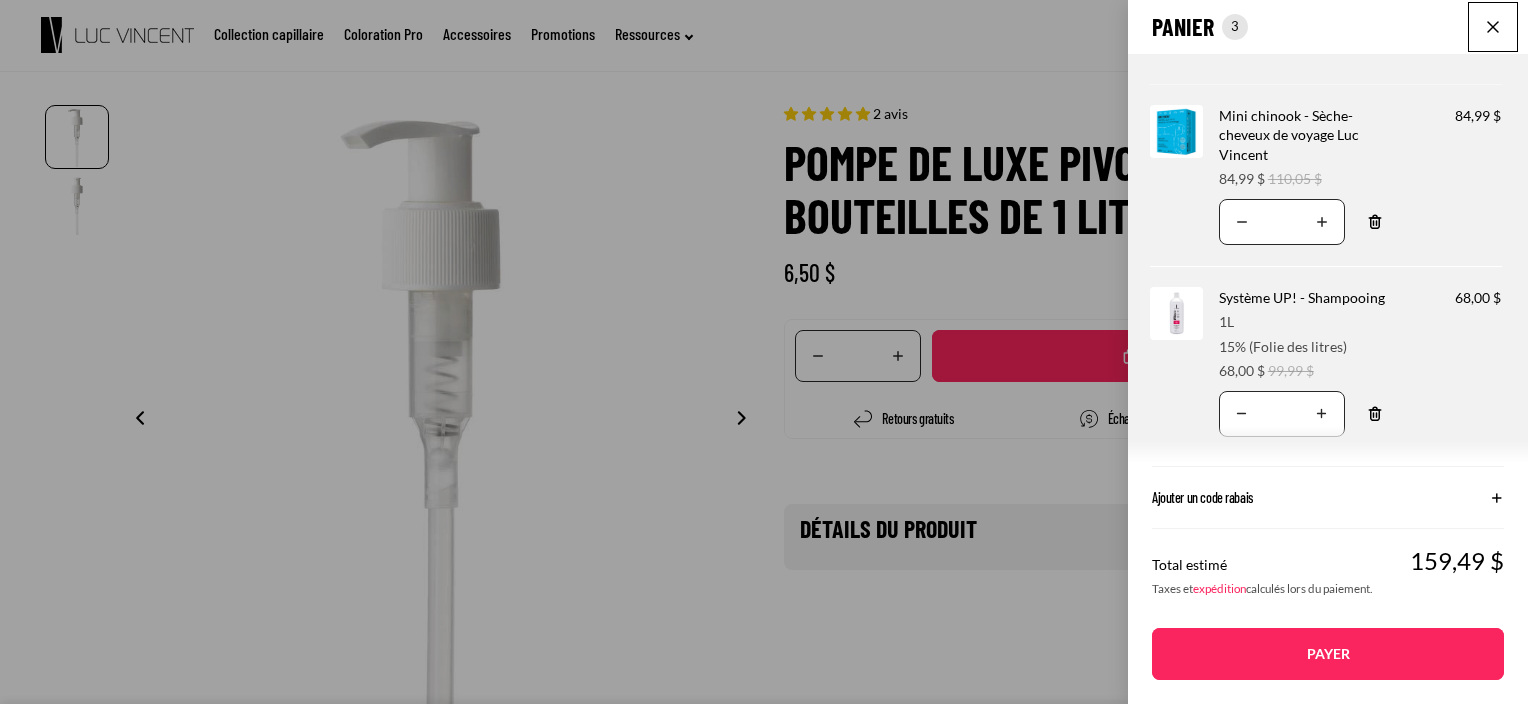 scroll, scrollTop: 143, scrollLeft: 0, axis: vertical 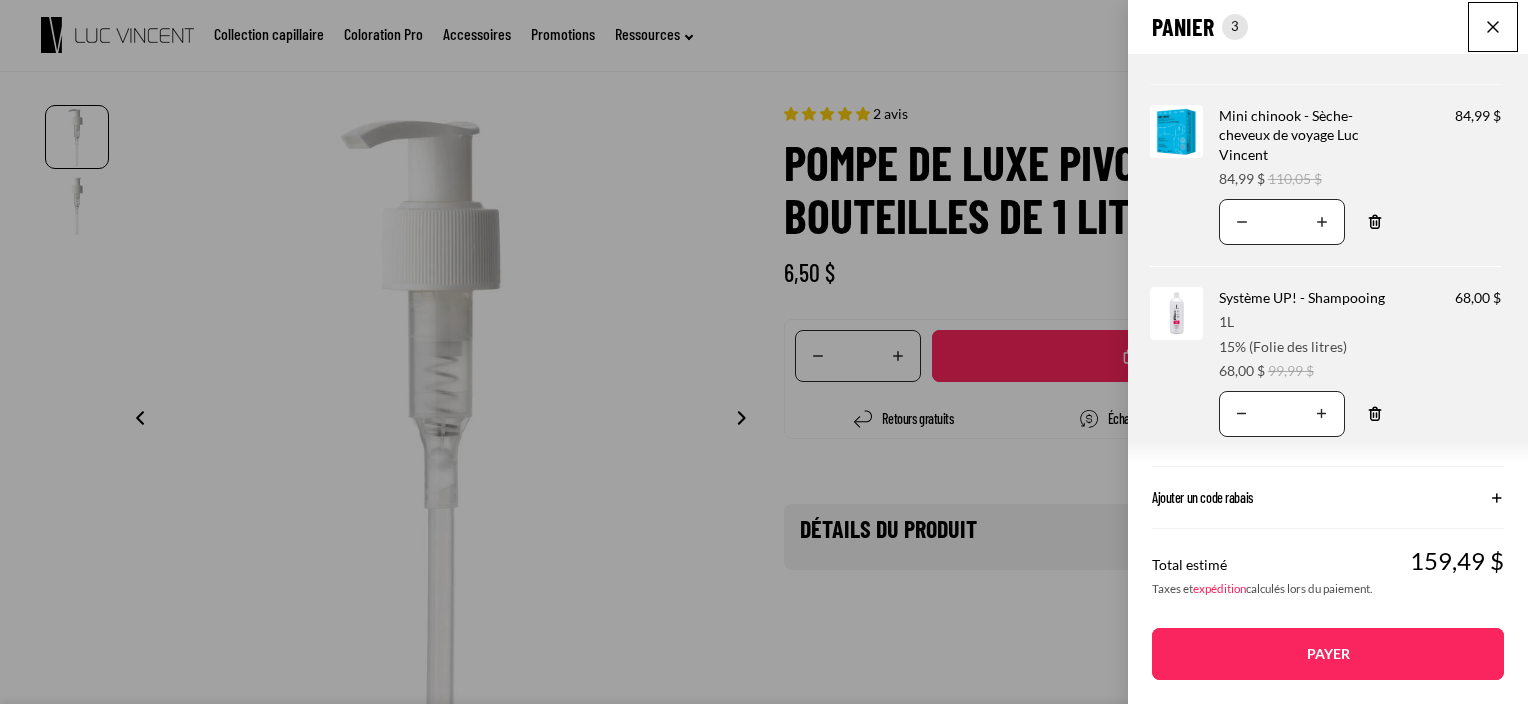 click on "Translation missing: fr.accessibility.increase_quantity" at bounding box center (1322, 414) 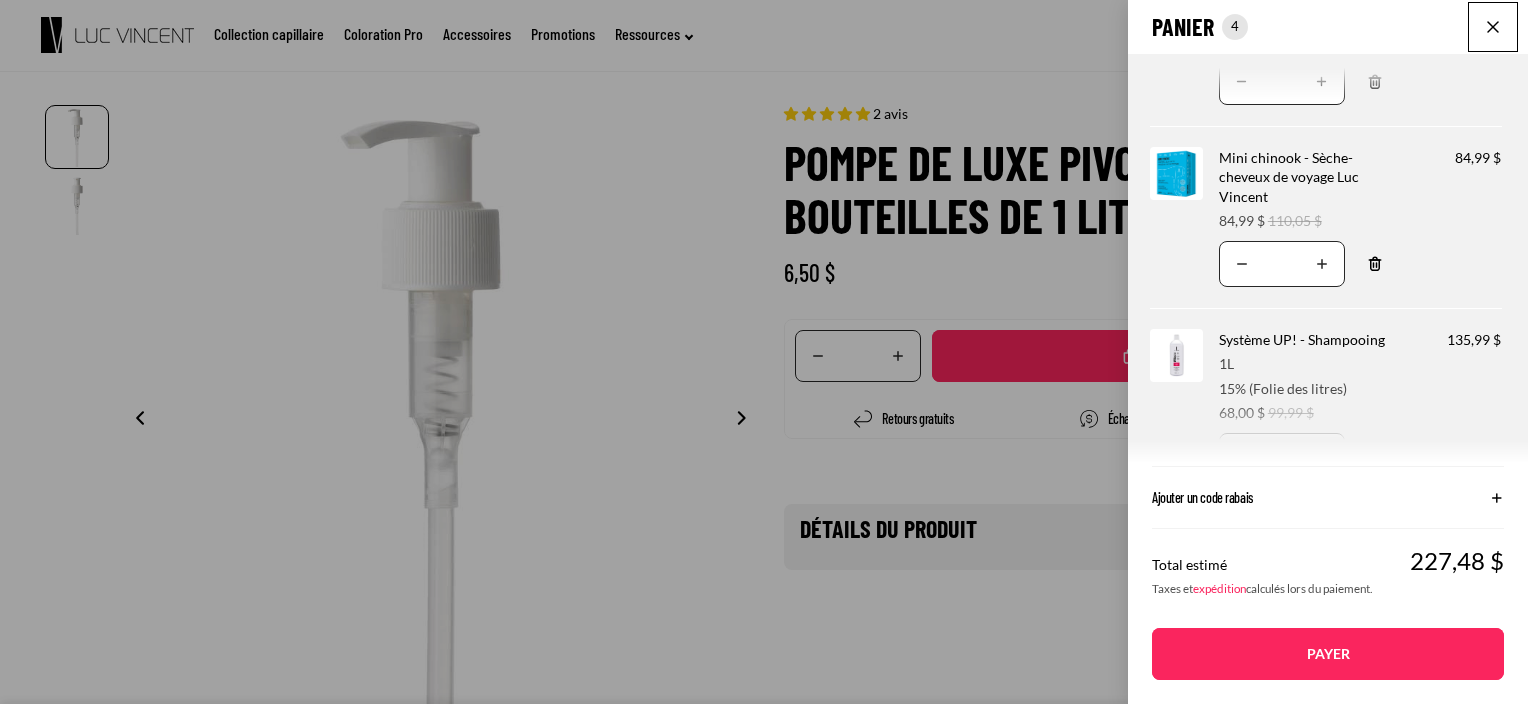 scroll, scrollTop: 143, scrollLeft: 0, axis: vertical 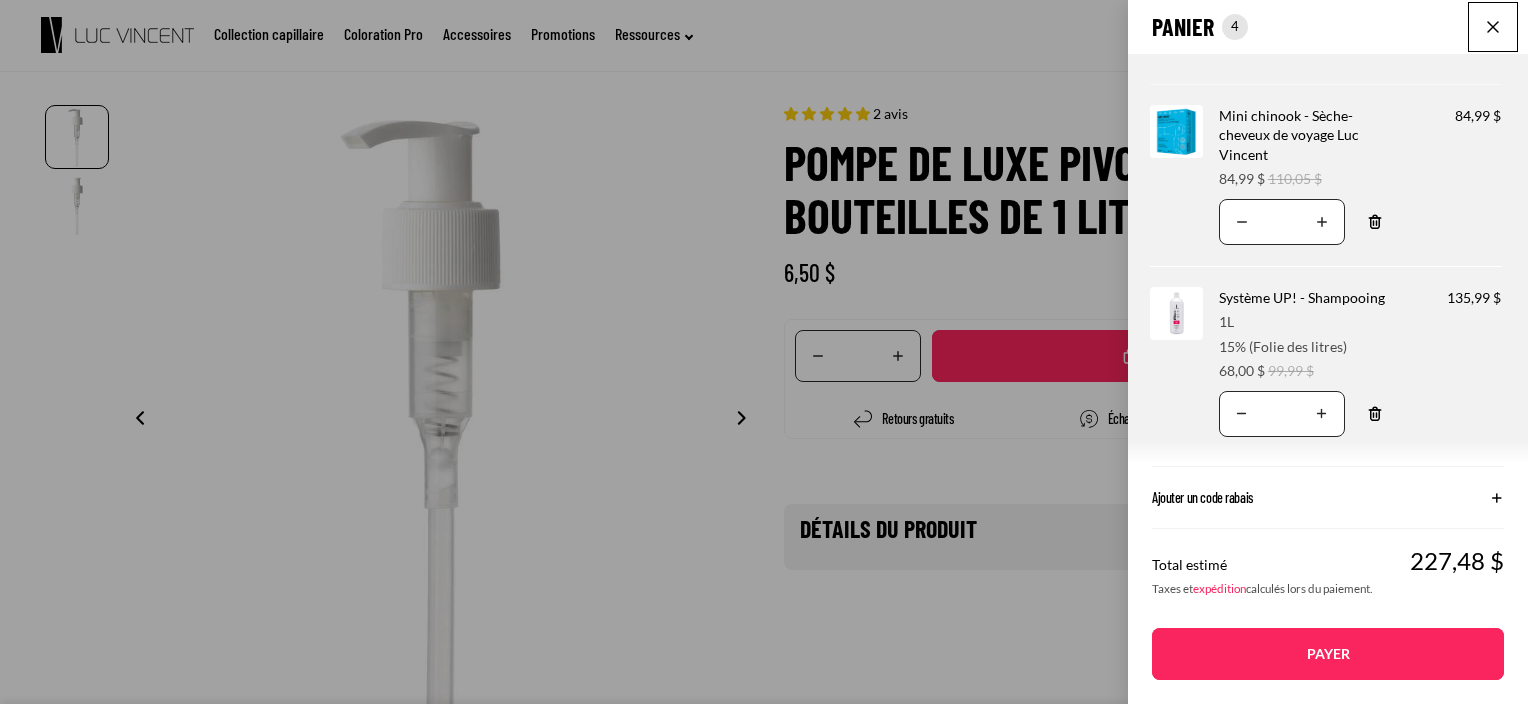 click on "Payer" at bounding box center [1328, 654] 